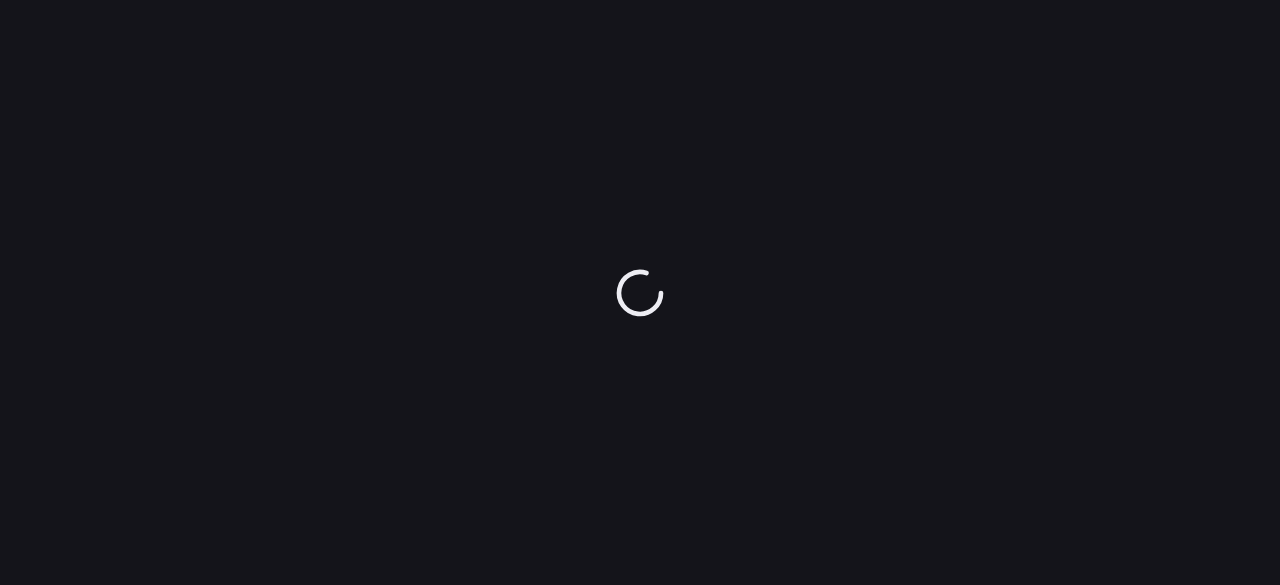 scroll, scrollTop: 0, scrollLeft: 0, axis: both 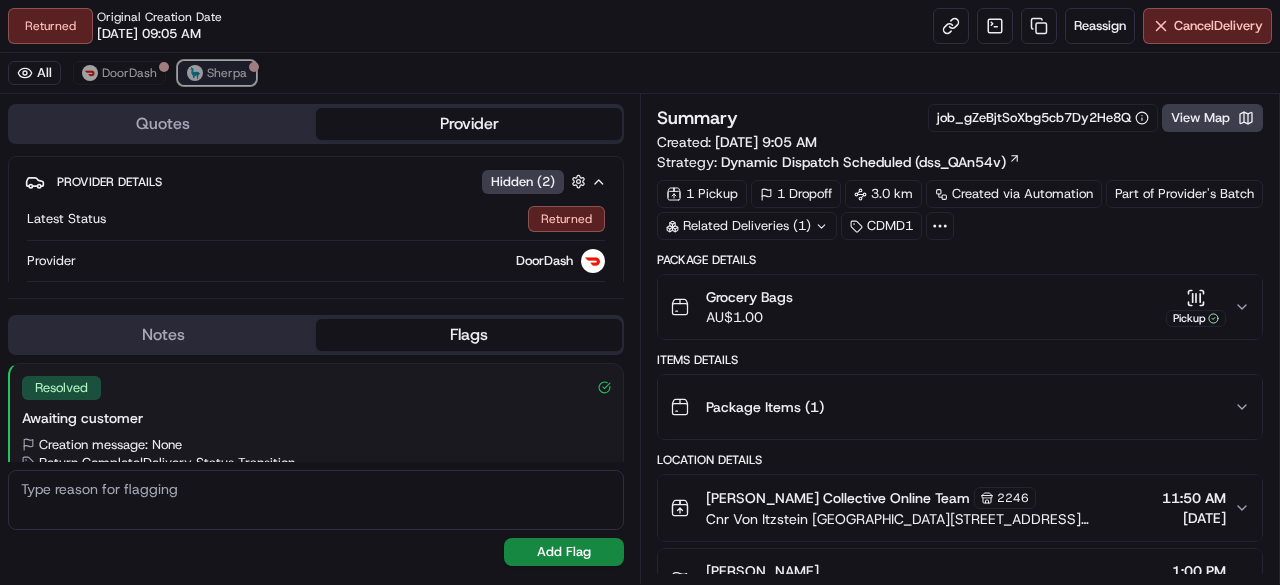 click on "Sherpa" at bounding box center [227, 73] 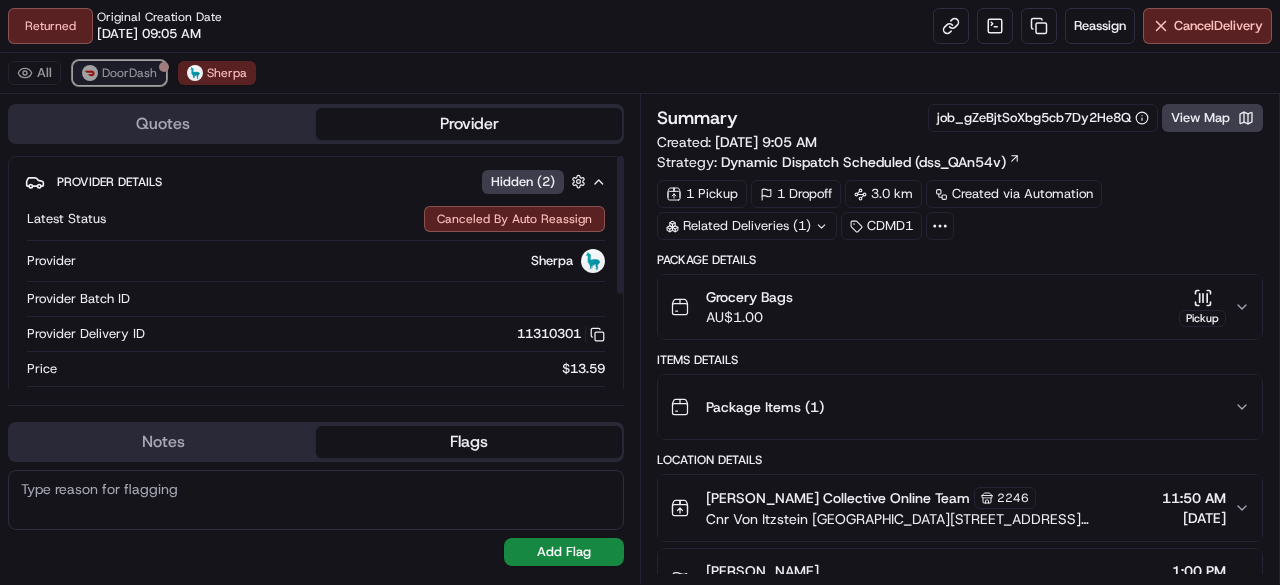 click on "DoorDash" at bounding box center (119, 73) 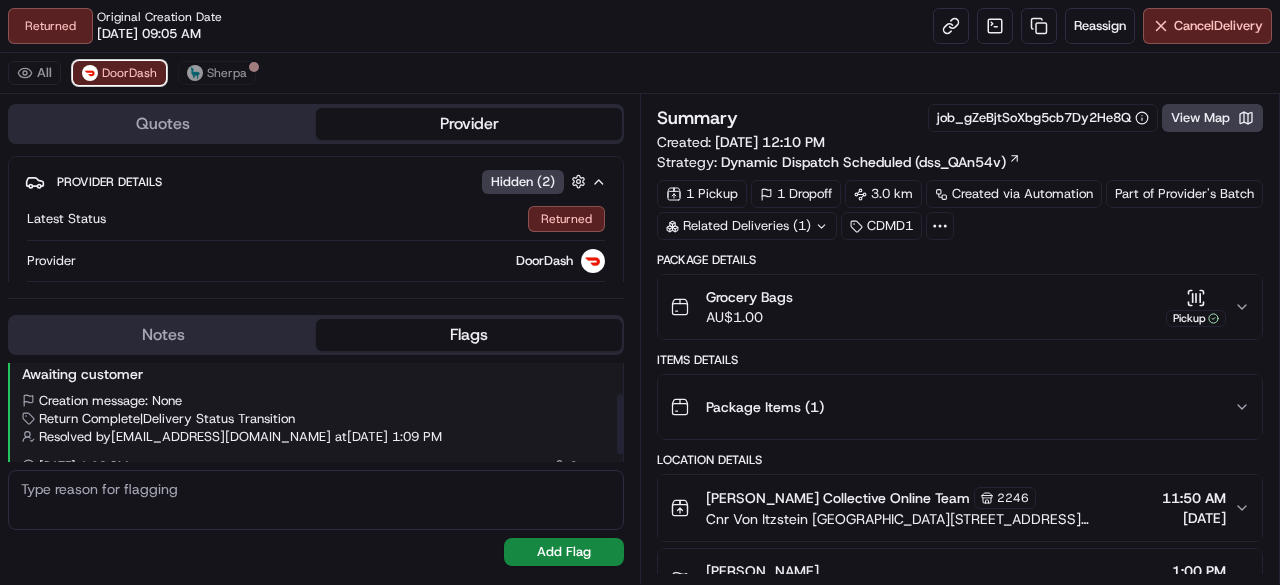 scroll, scrollTop: 66, scrollLeft: 0, axis: vertical 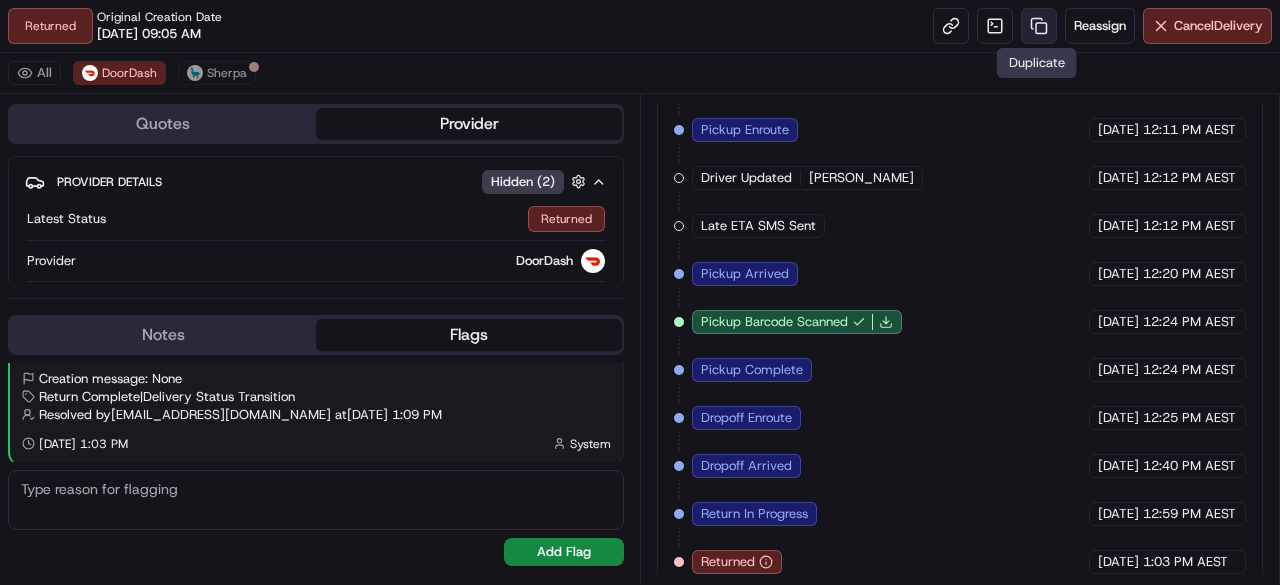 click at bounding box center [1039, 26] 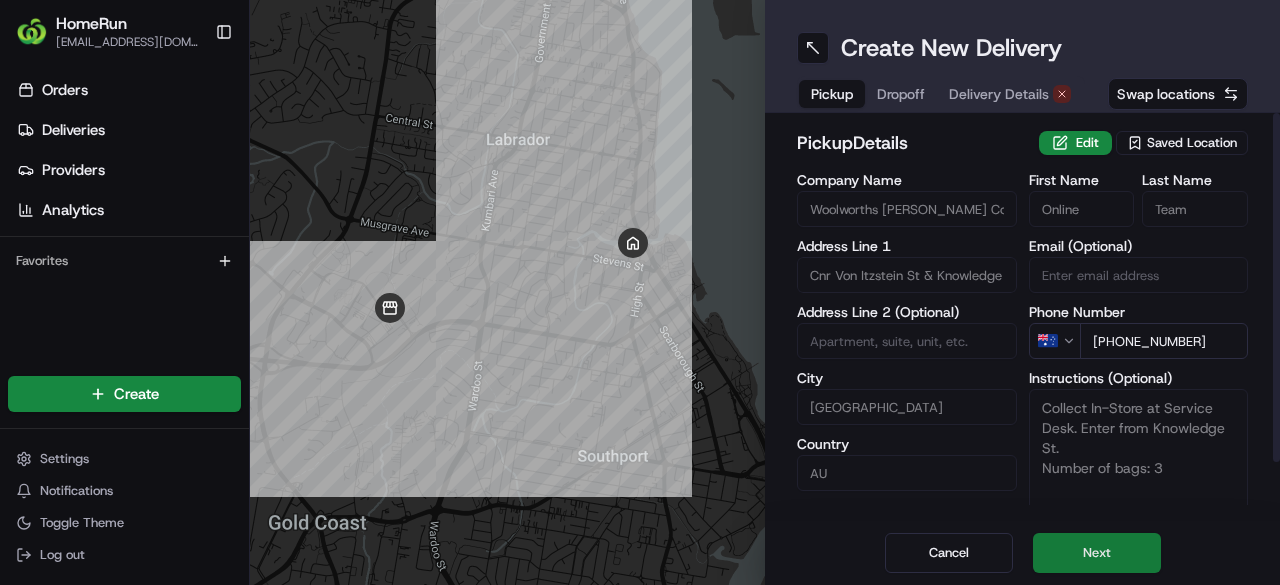 click on "Next" at bounding box center (1097, 553) 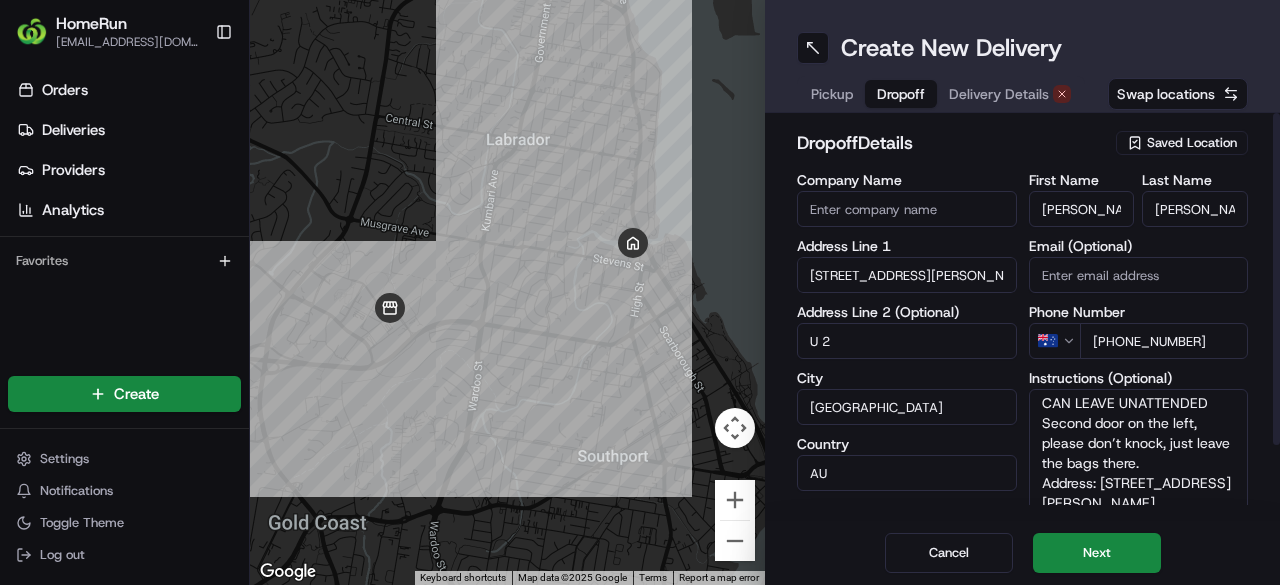 scroll, scrollTop: 6, scrollLeft: 0, axis: vertical 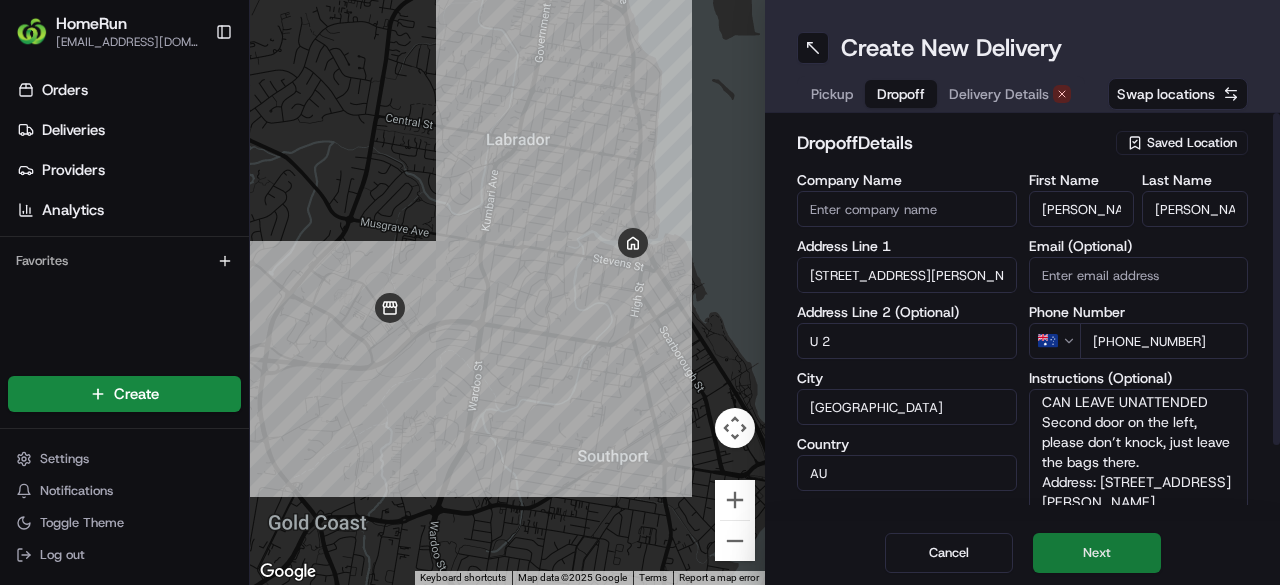 click on "Next" at bounding box center [1097, 553] 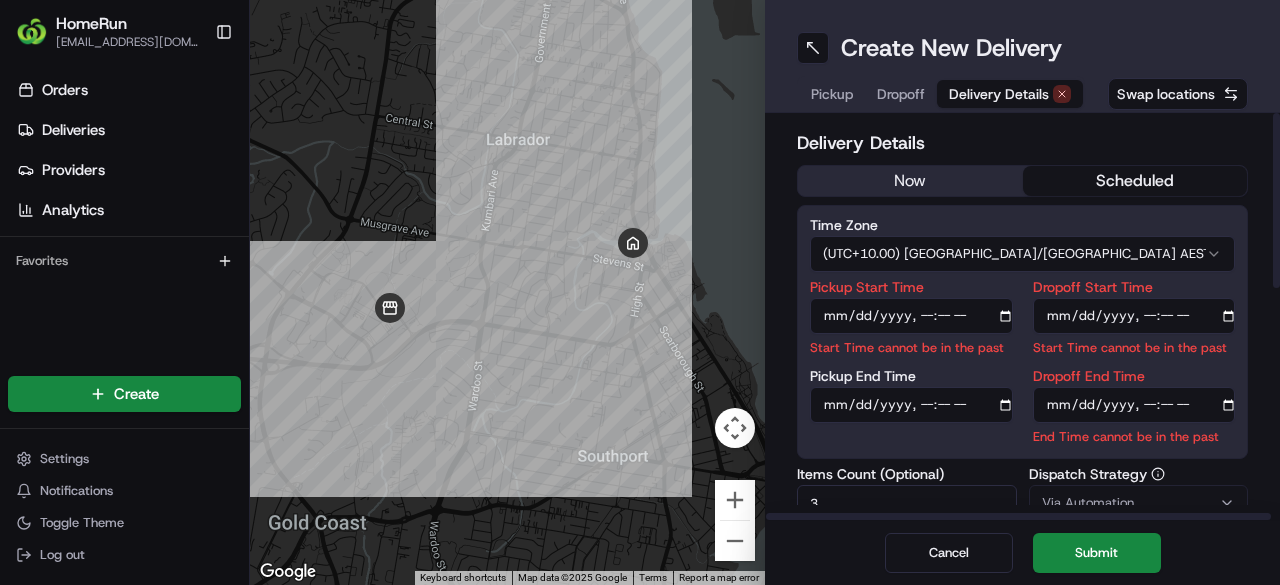 click on "Pickup Start Time" at bounding box center [911, 316] 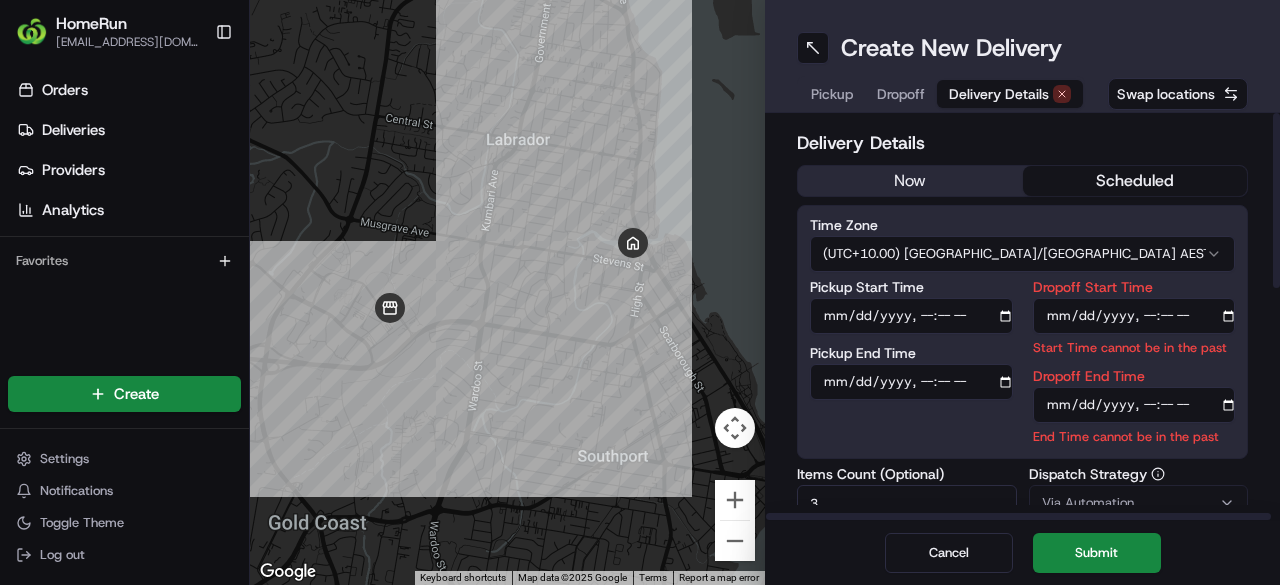 click on "Pickup End Time" at bounding box center (911, 382) 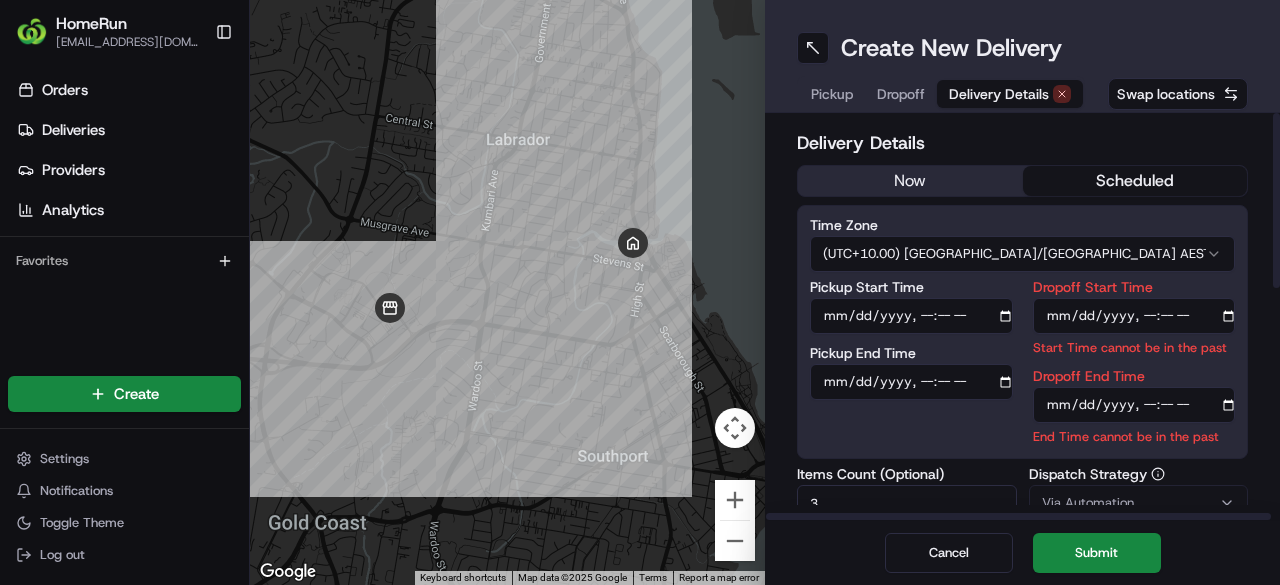 click on "Pickup Start Time" at bounding box center [911, 316] 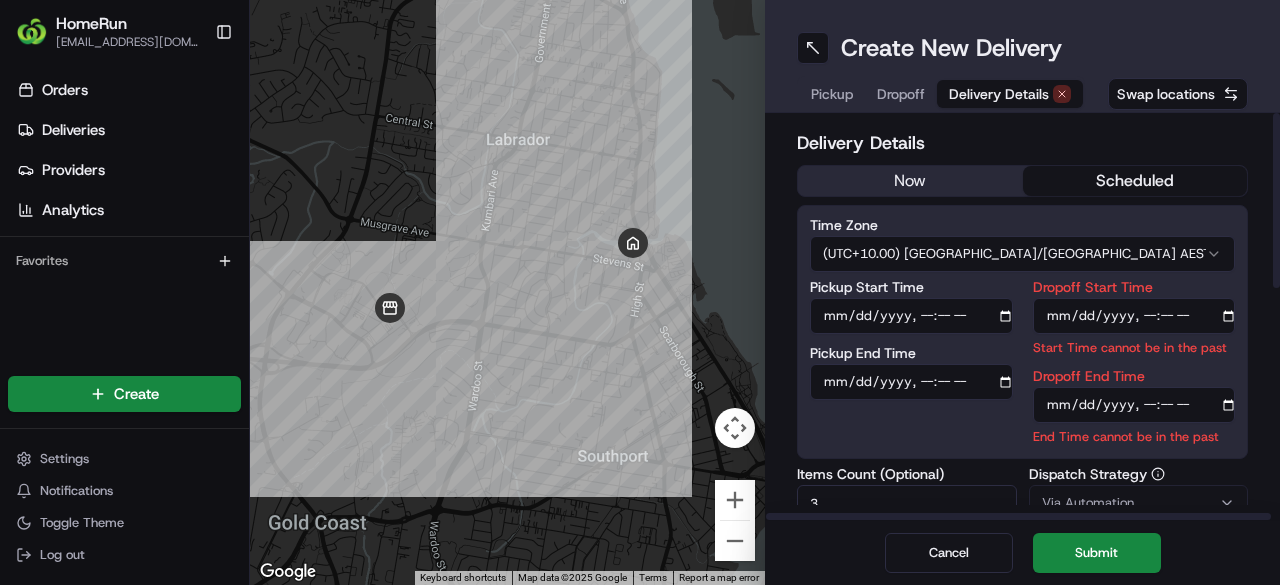 type on "2025-07-12T14:05" 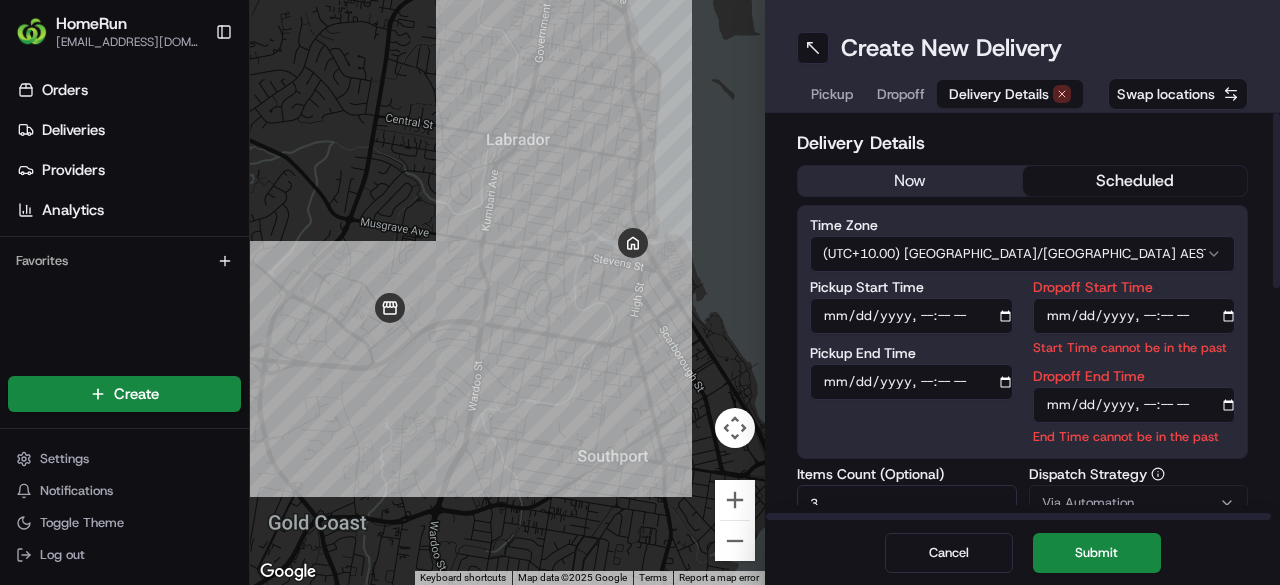 click on "Pickup End Time" at bounding box center [911, 382] 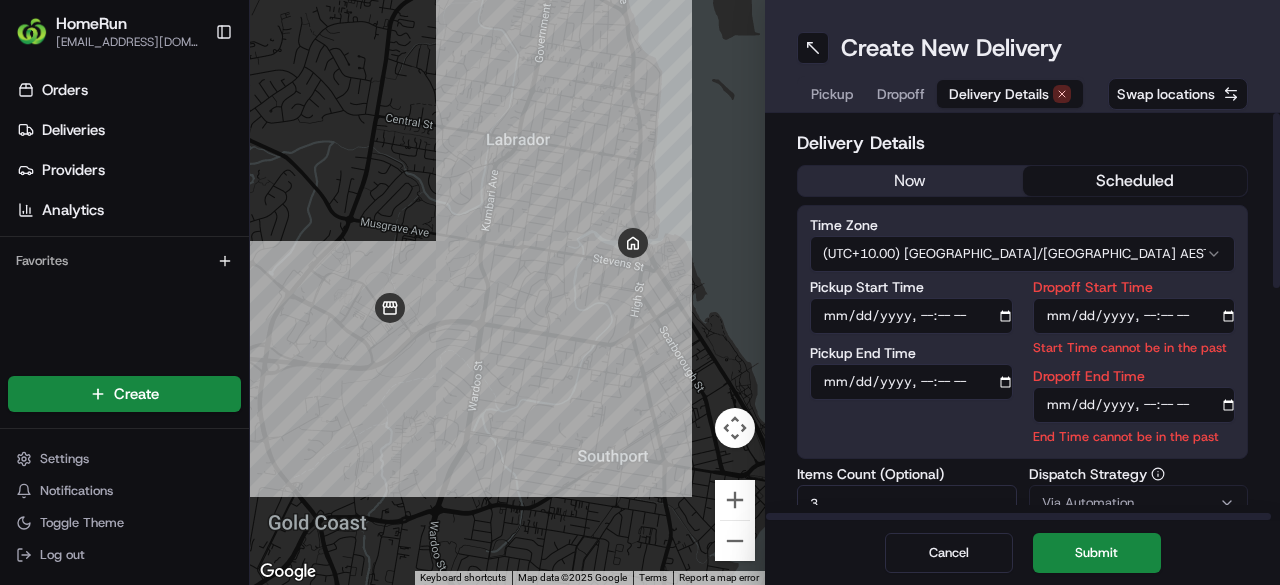type on "2025-07-12T14:15" 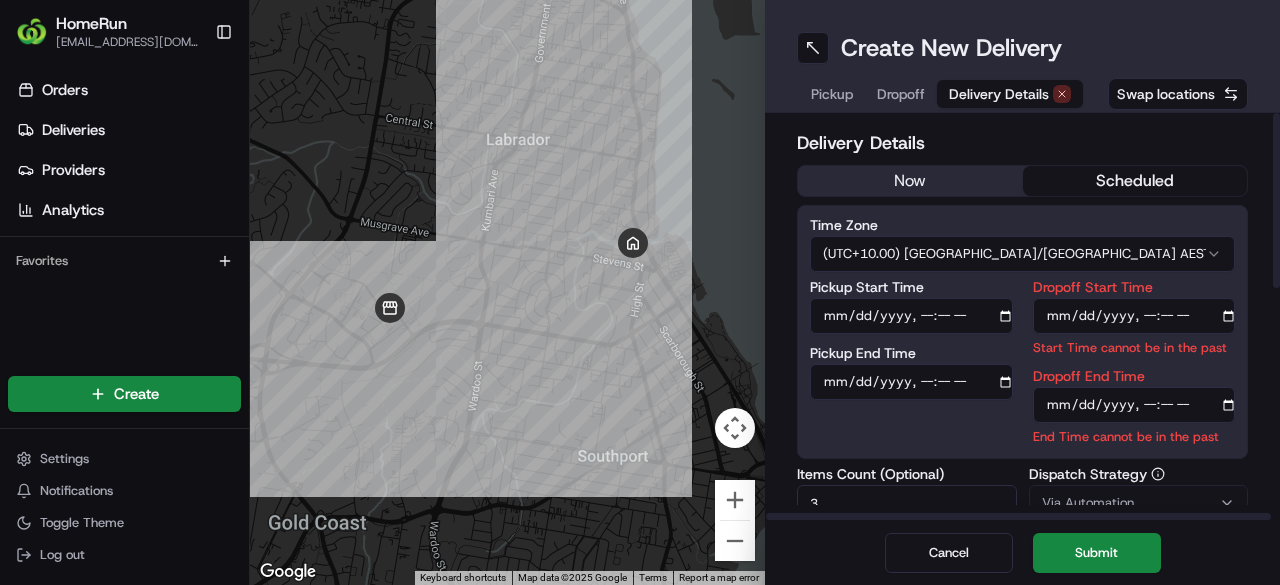 click on "Dropoff Start Time" at bounding box center (1134, 316) 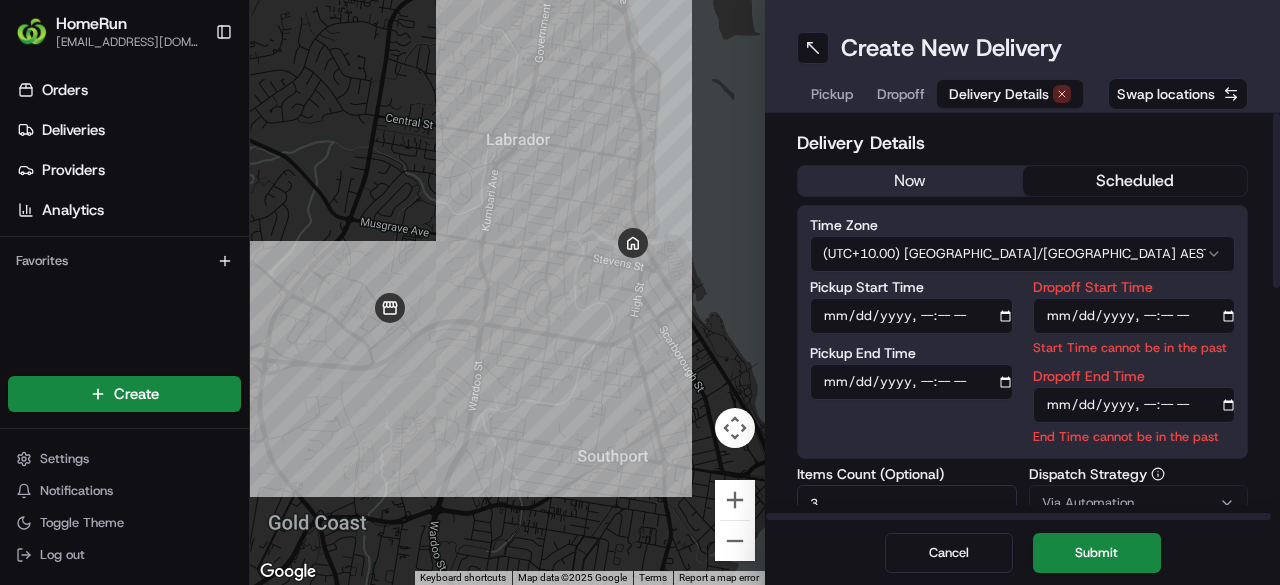type on "2025-07-12T14:45" 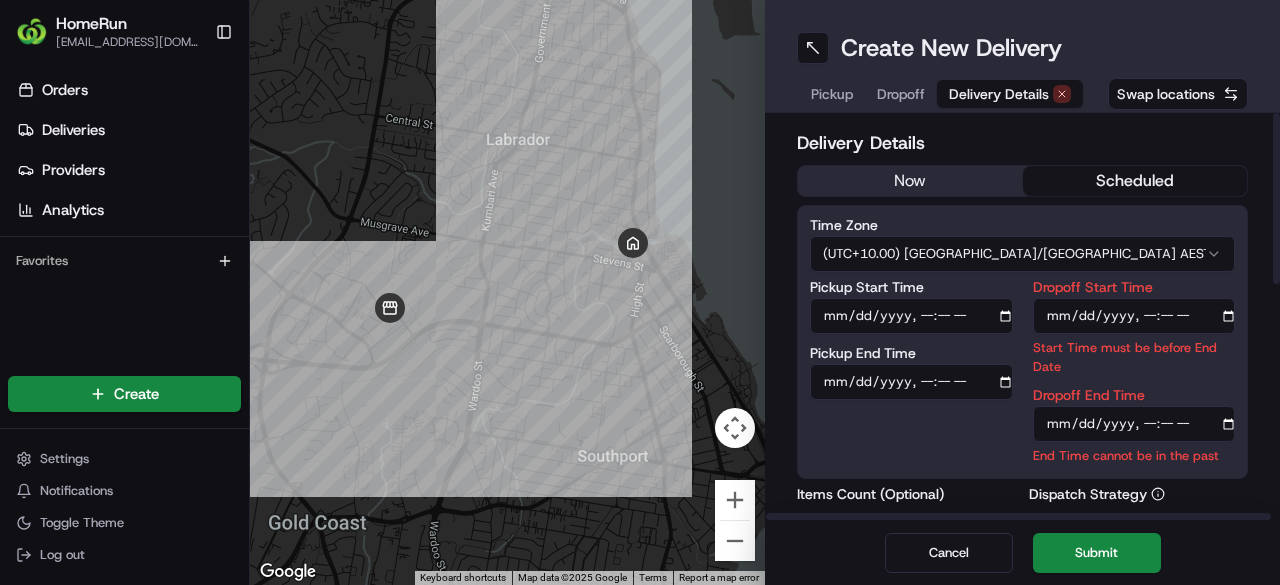 click on "Dropoff End Time End Time cannot be in the past" at bounding box center (1134, 426) 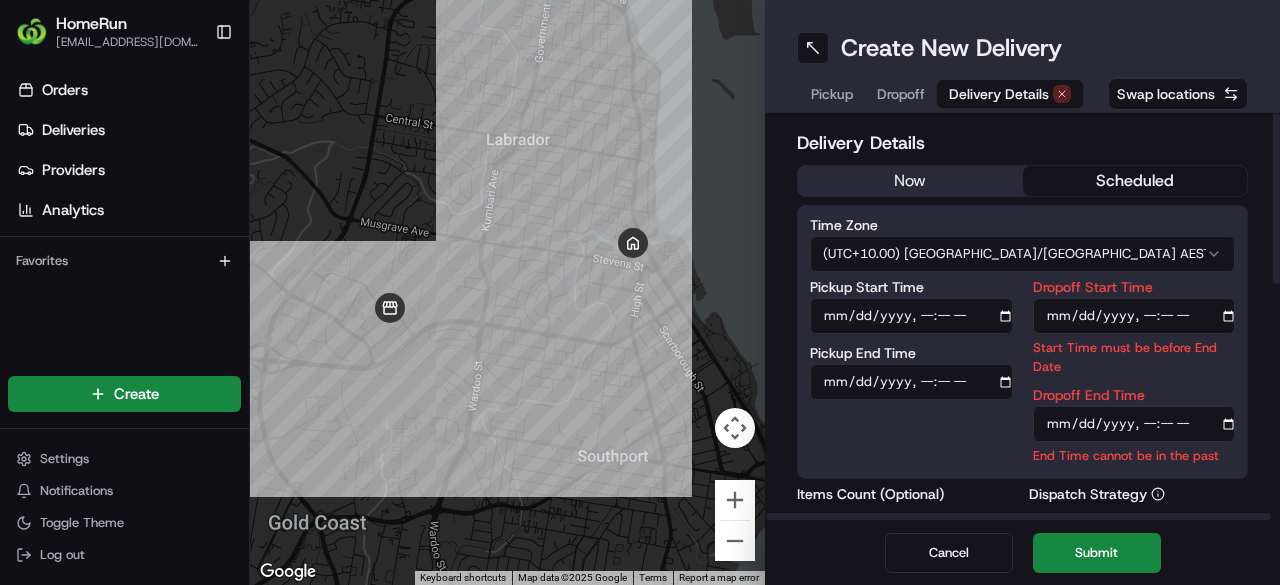 type on "2025-07-12T14:55" 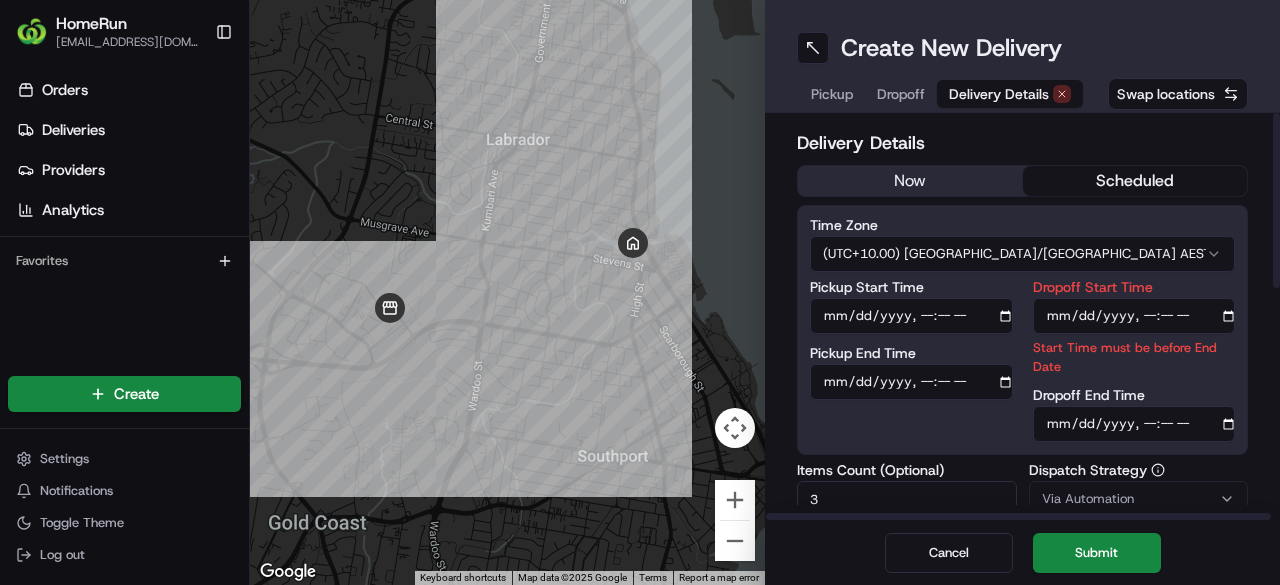 click on "Cancel Submit" at bounding box center (1022, 553) 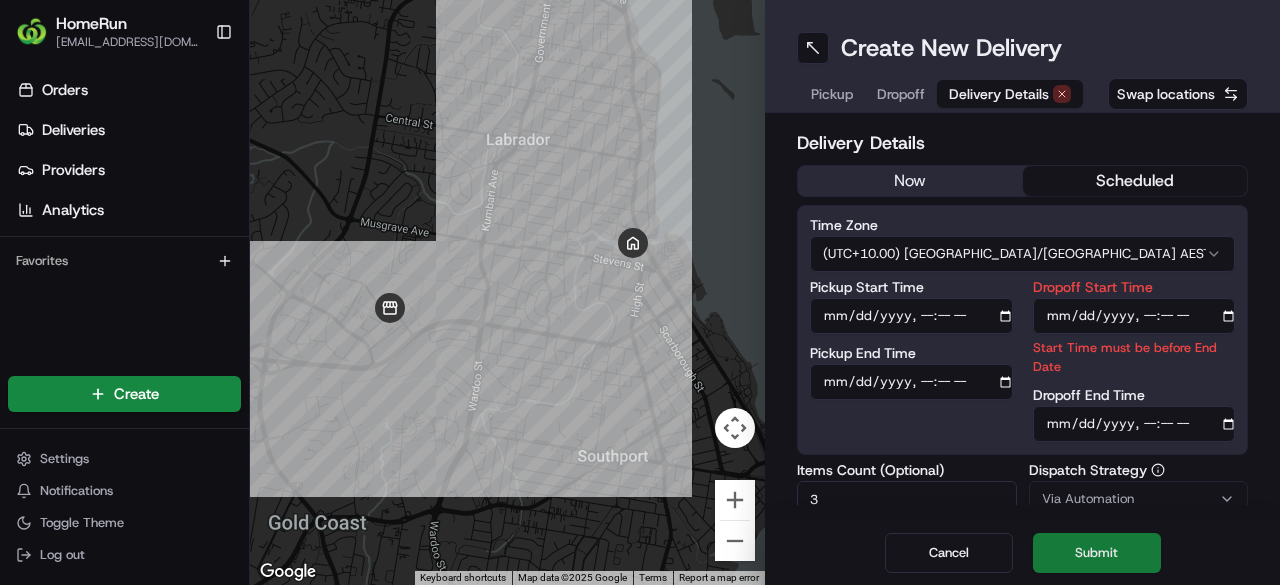 click on "Submit" at bounding box center (1097, 553) 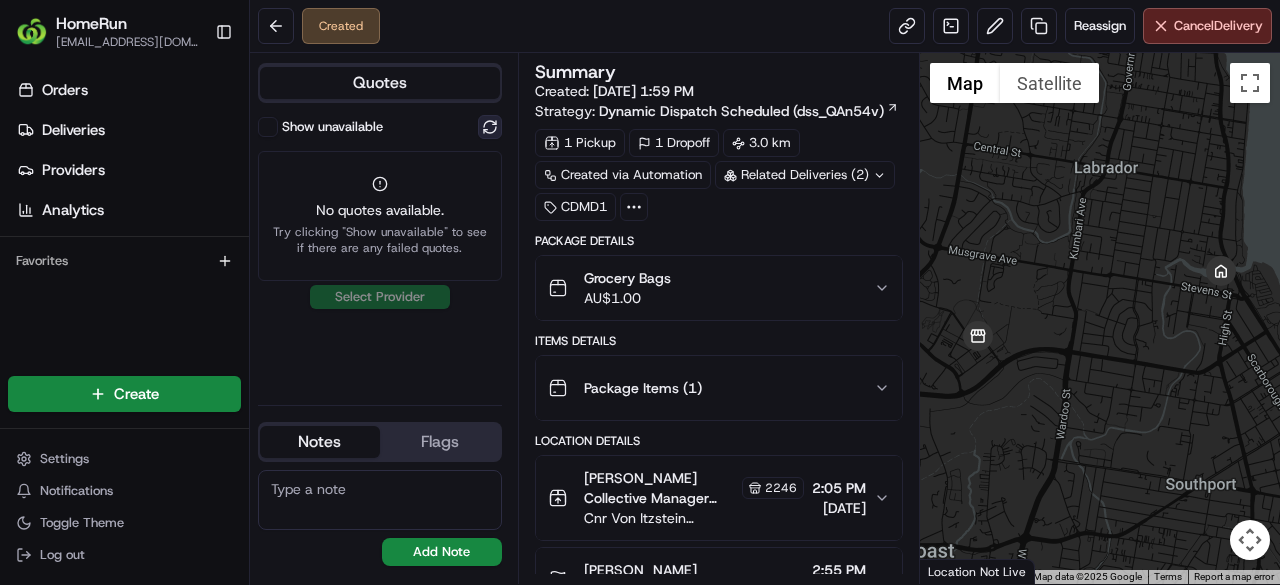click at bounding box center (490, 127) 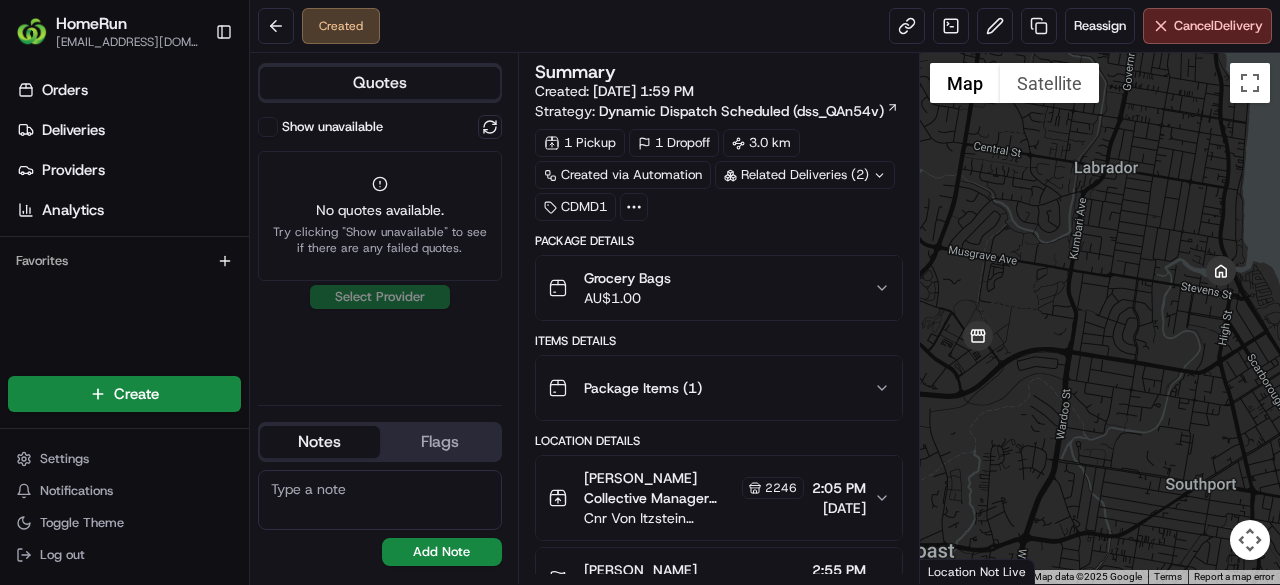 click on "Show unavailable" at bounding box center [332, 127] 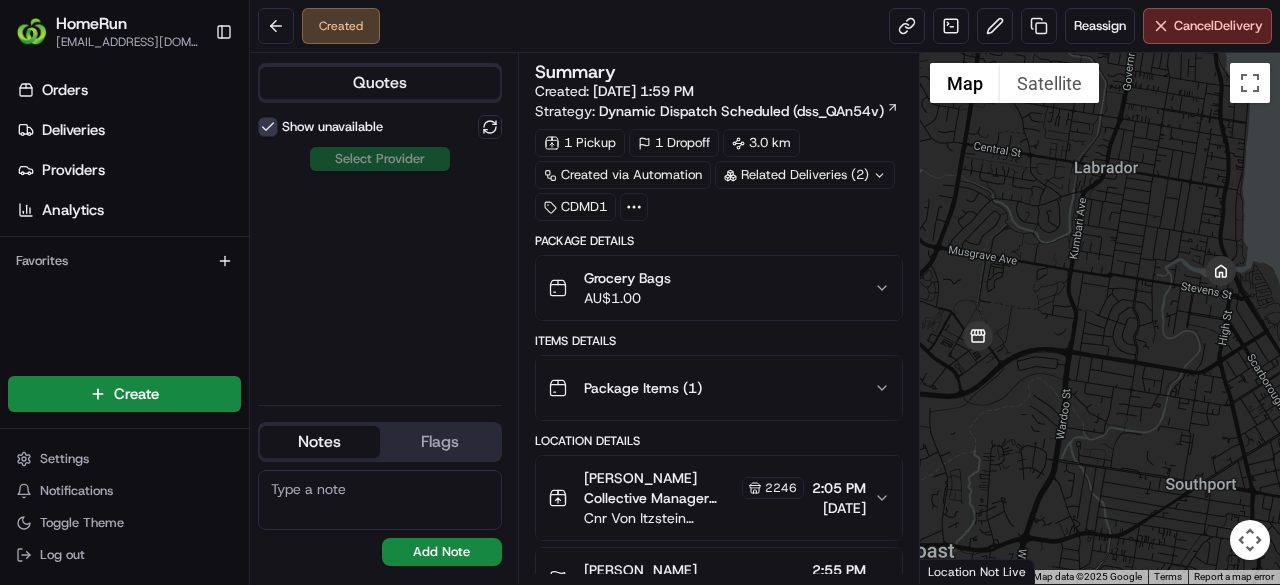 click on "Show unavailable" at bounding box center (268, 127) 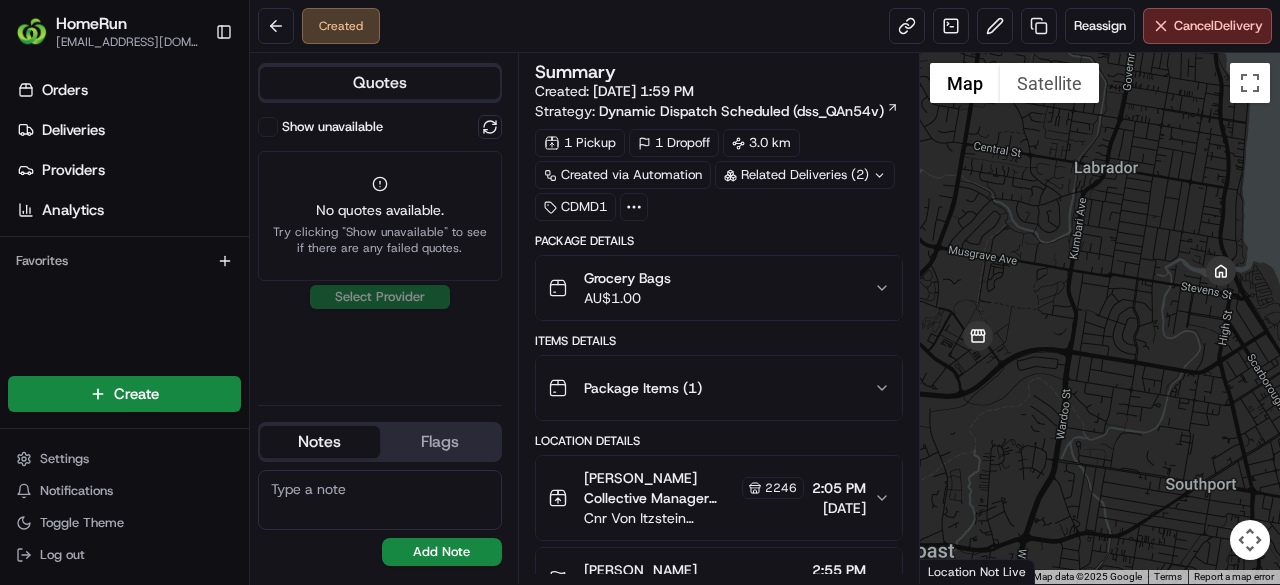 click on "Show unavailable" at bounding box center (268, 127) 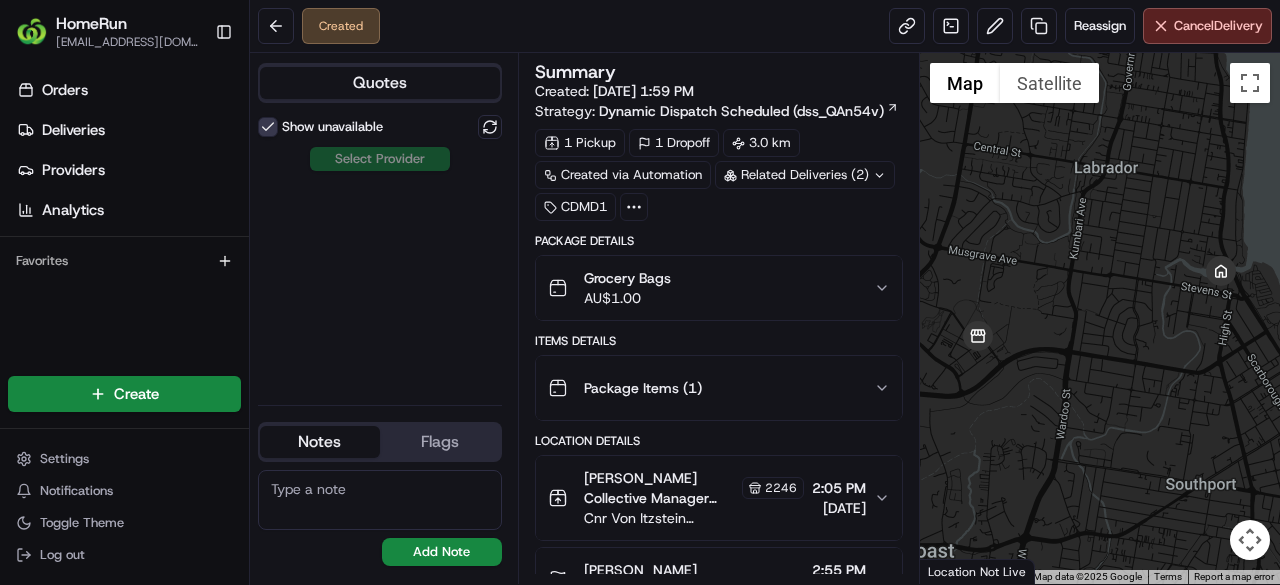 click on "Show unavailable Select Provider" at bounding box center (380, 252) 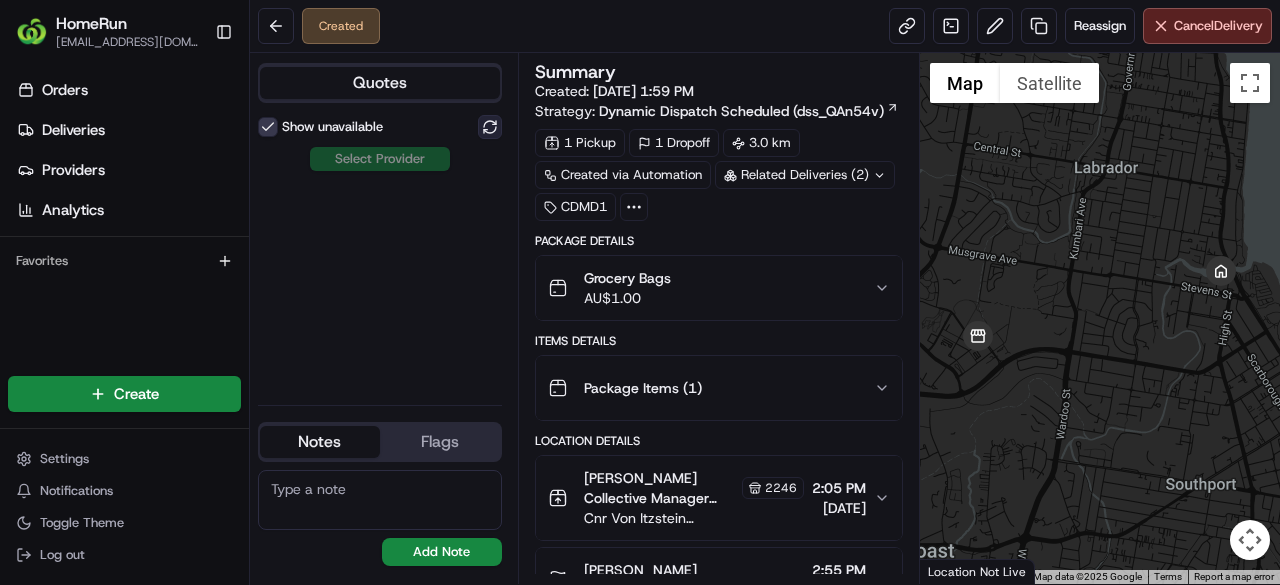 click at bounding box center [490, 127] 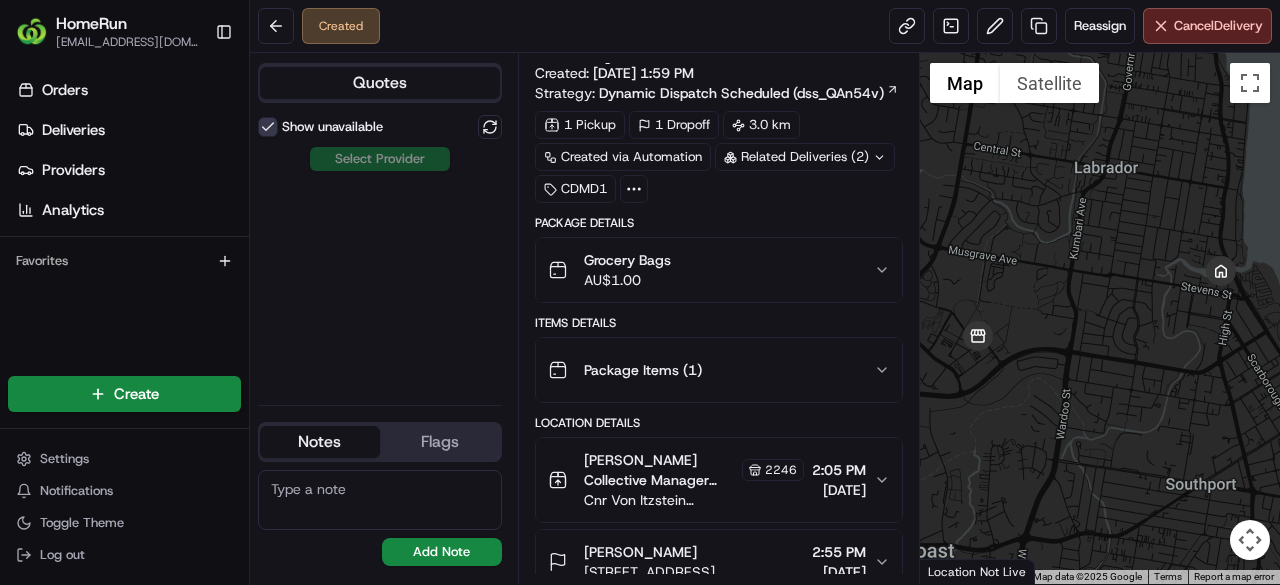 scroll, scrollTop: 34, scrollLeft: 0, axis: vertical 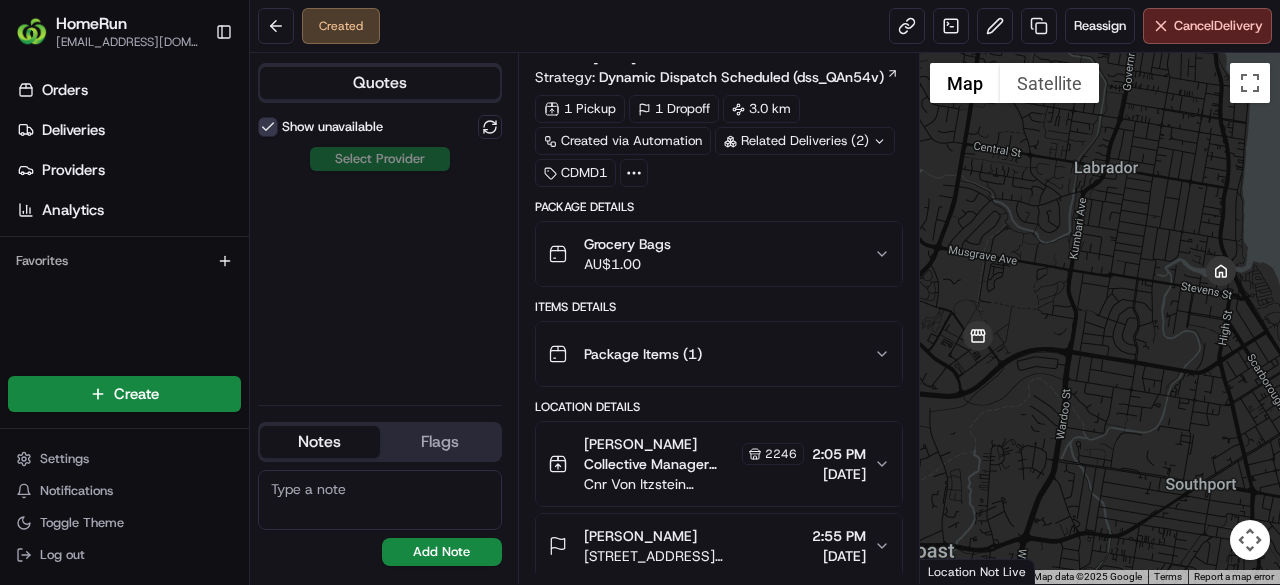 click on "Show unavailable" at bounding box center [268, 127] 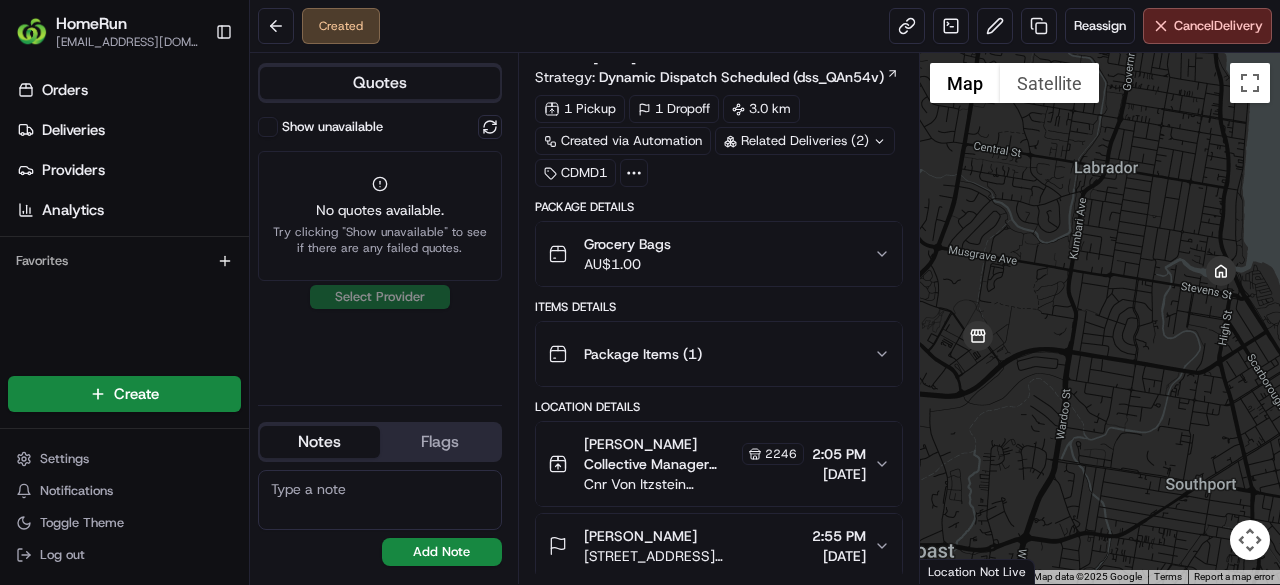 click on "Show unavailable No quotes available. Try clicking "Show unavailable" to see if there are any failed quotes. Select Provider" at bounding box center [380, 252] 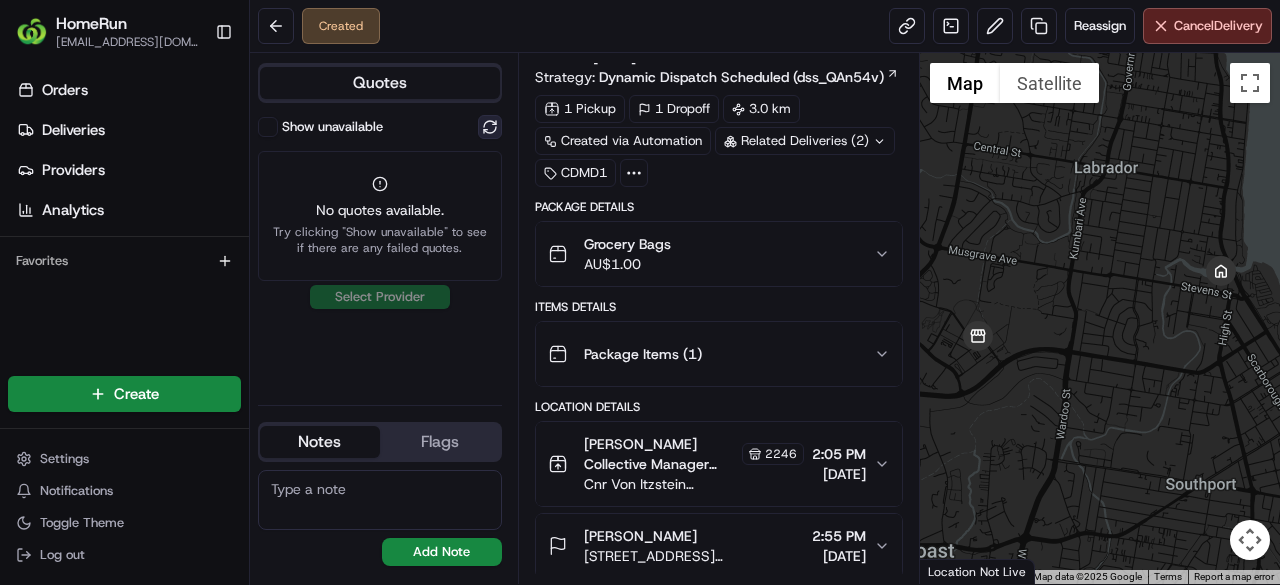 click at bounding box center (490, 127) 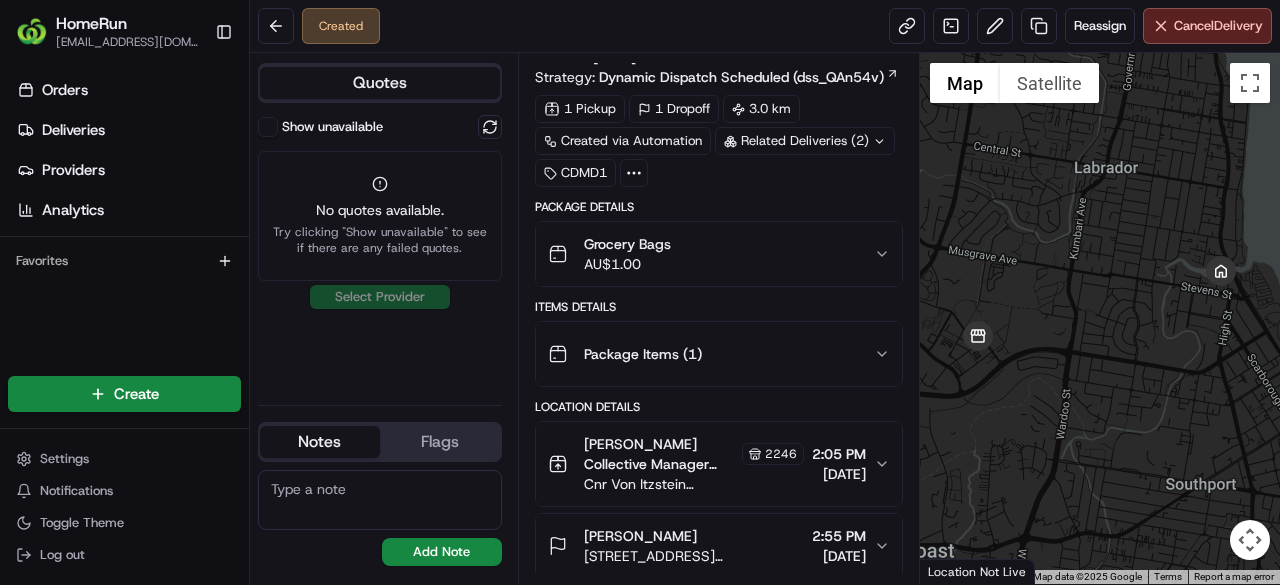 click on "No quotes available." at bounding box center [380, 210] 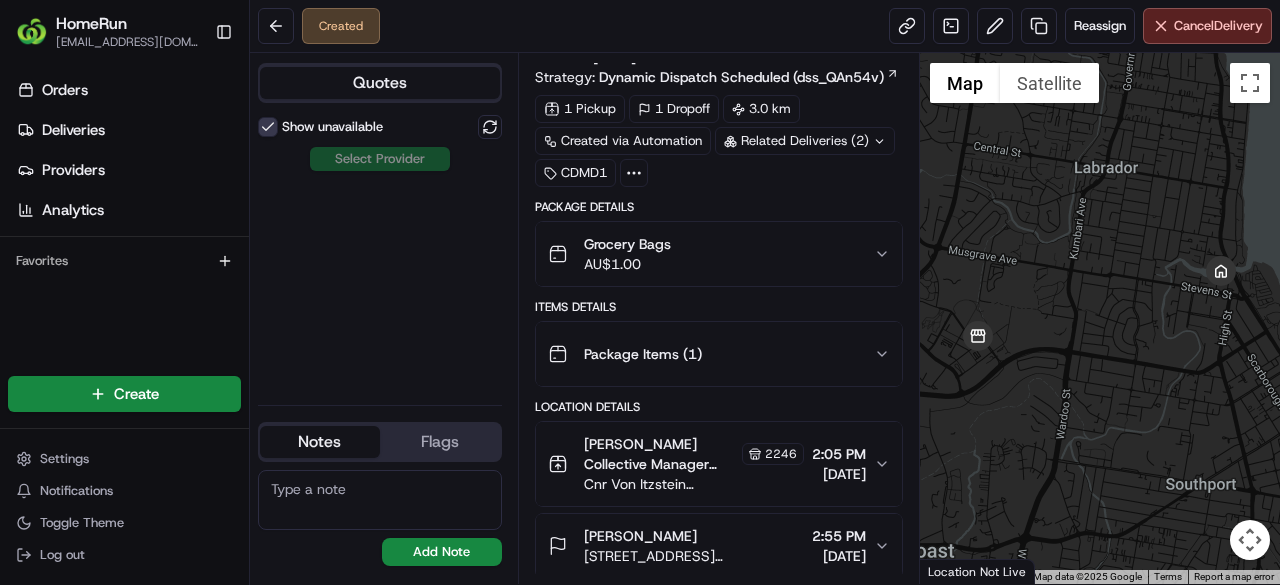 click on "Show unavailable" at bounding box center [268, 127] 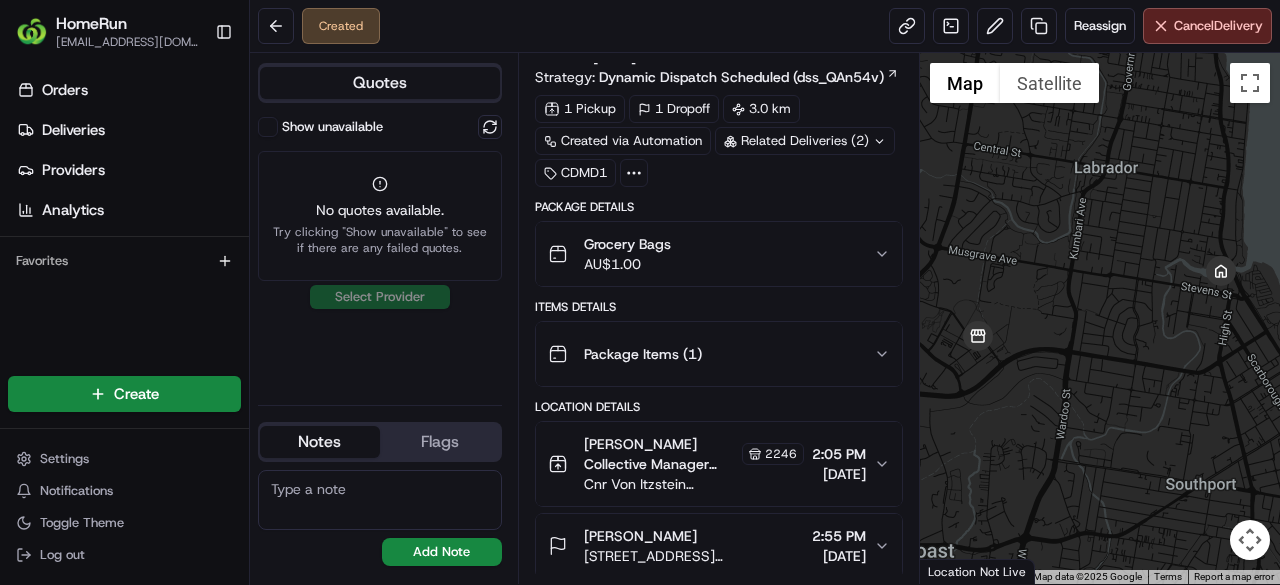 click on "Quotes" at bounding box center [380, 83] 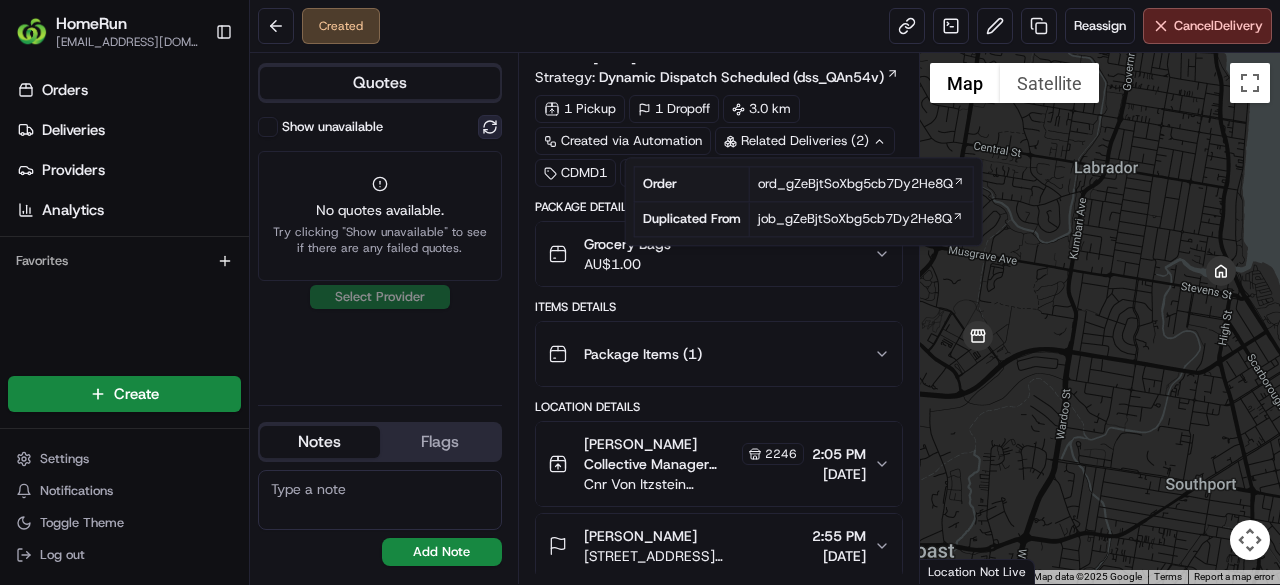 click at bounding box center [490, 127] 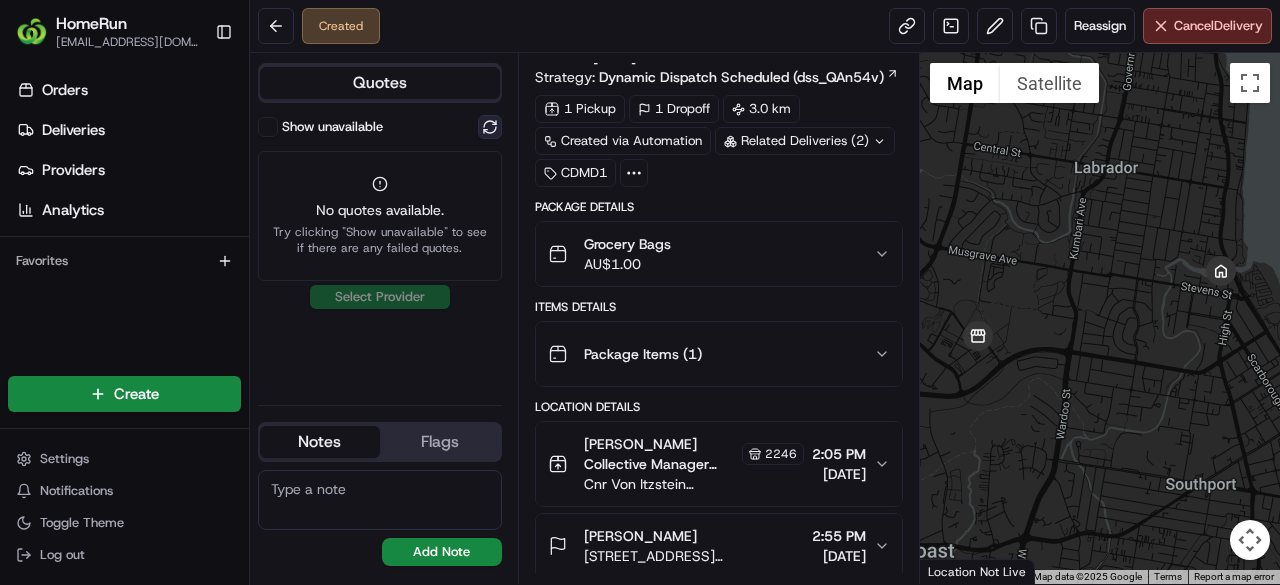 click at bounding box center (490, 127) 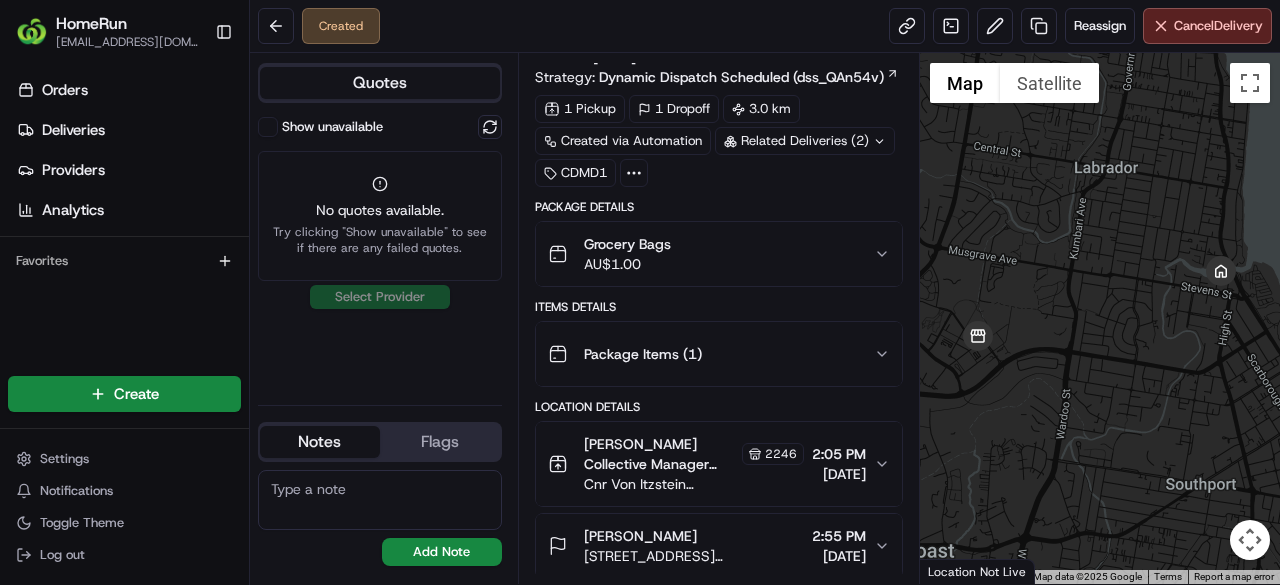 click on "Show unavailable" at bounding box center (268, 127) 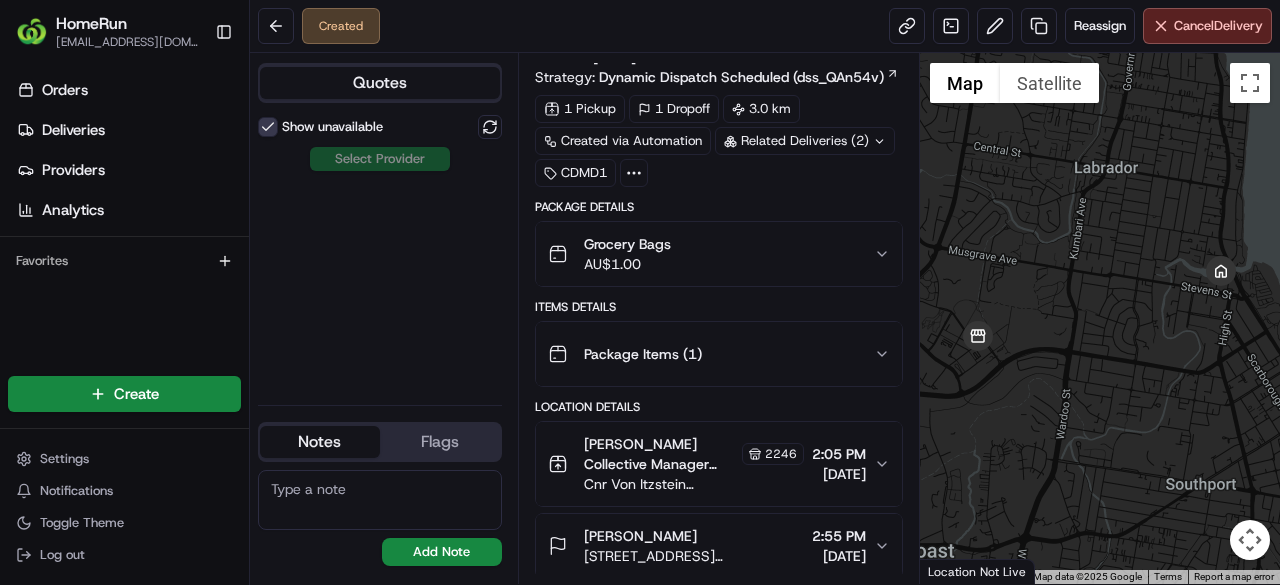 click on "Quotes" at bounding box center [380, 83] 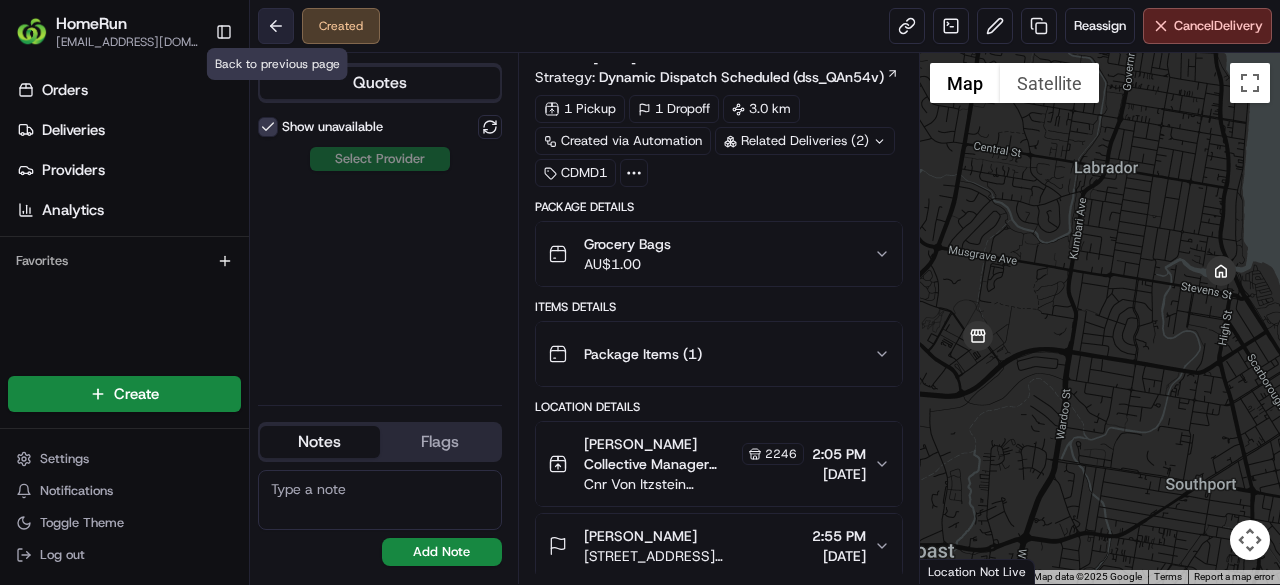 click at bounding box center (276, 26) 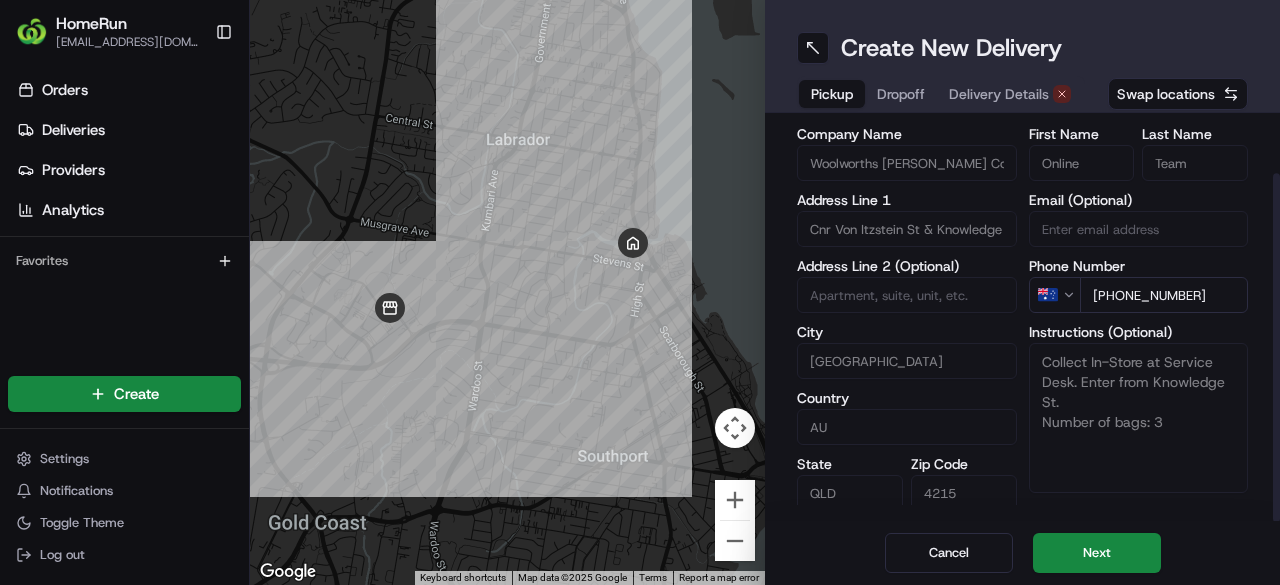 scroll, scrollTop: 66, scrollLeft: 0, axis: vertical 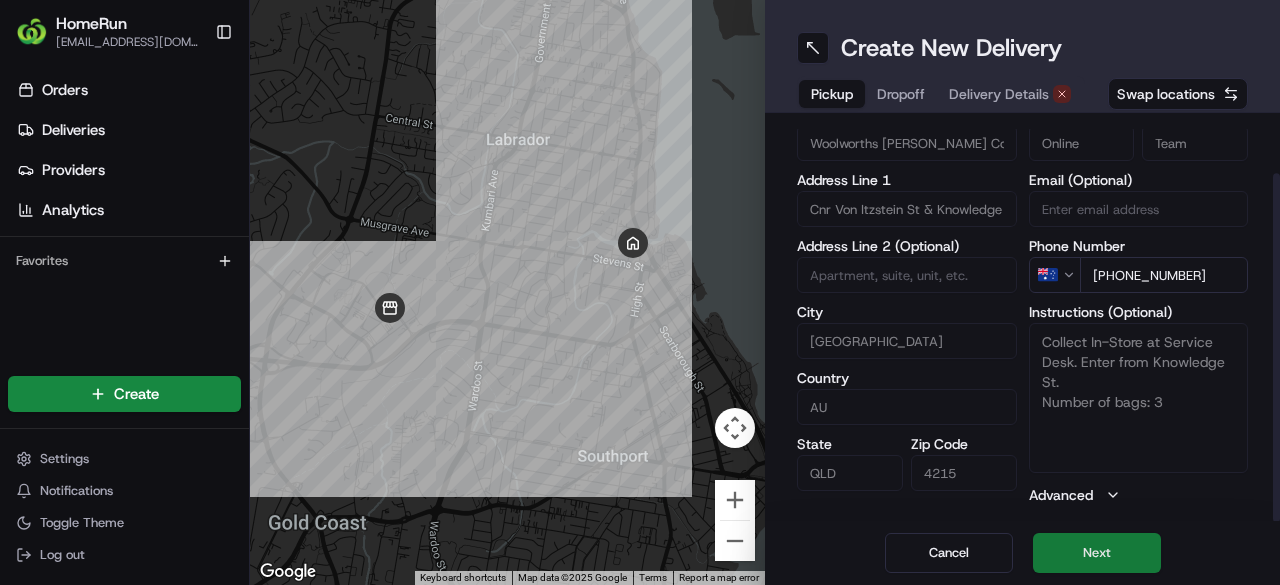 click on "Next" at bounding box center [1097, 553] 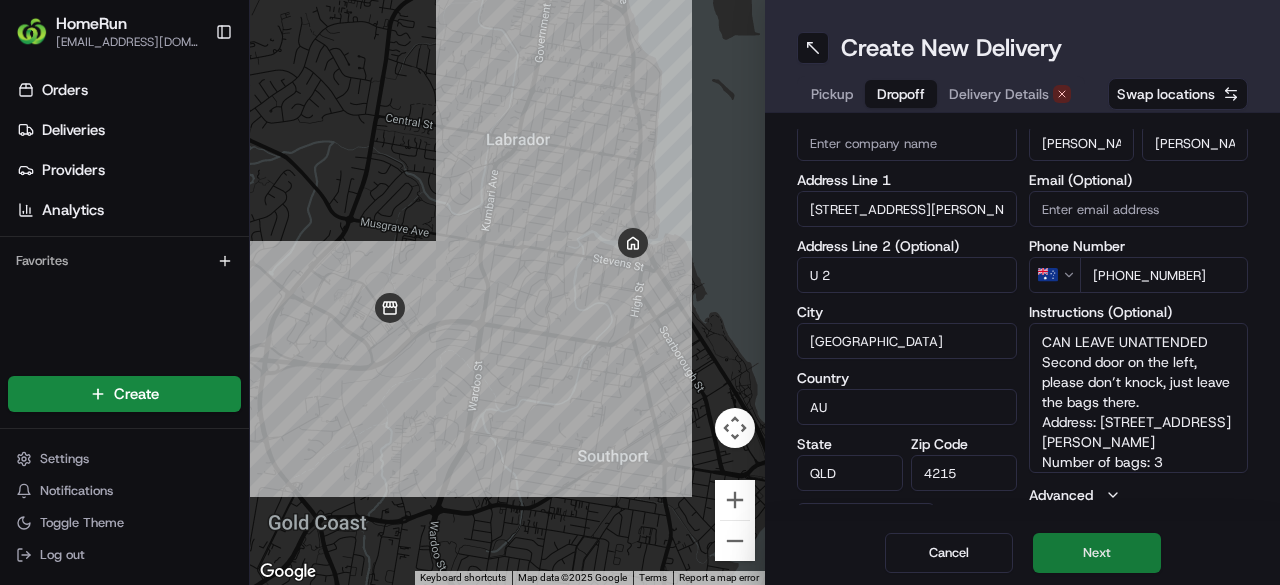 click on "Next" at bounding box center [1097, 553] 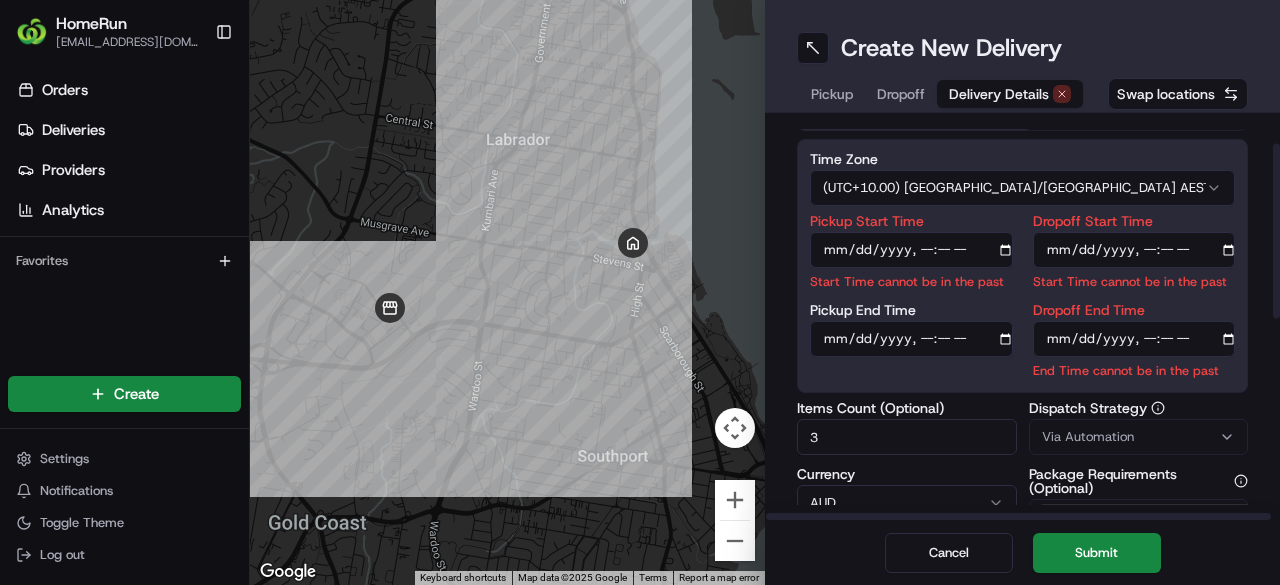 click on "Pickup Start Time" at bounding box center [911, 250] 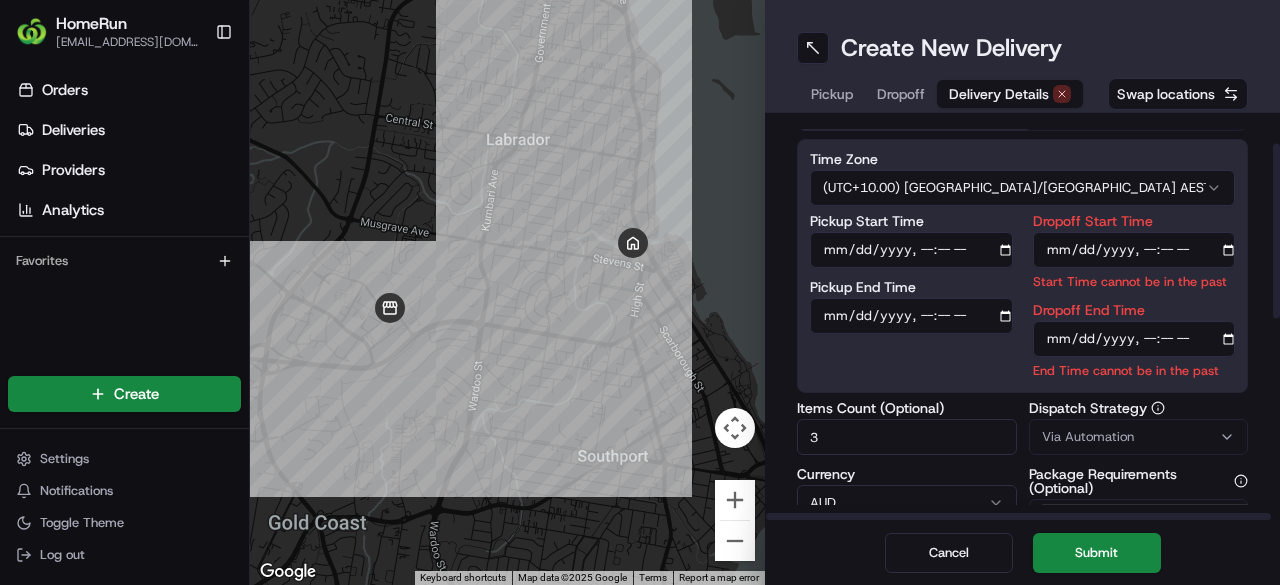 click on "Pickup End Time" at bounding box center [911, 316] 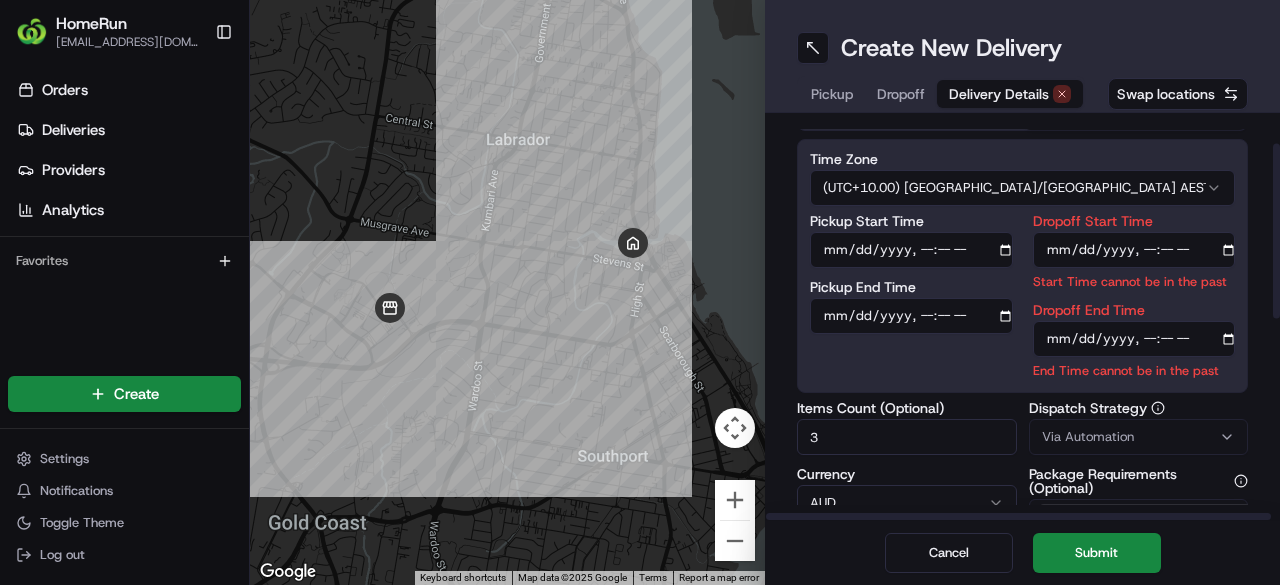 click on "Pickup End Time" at bounding box center [911, 316] 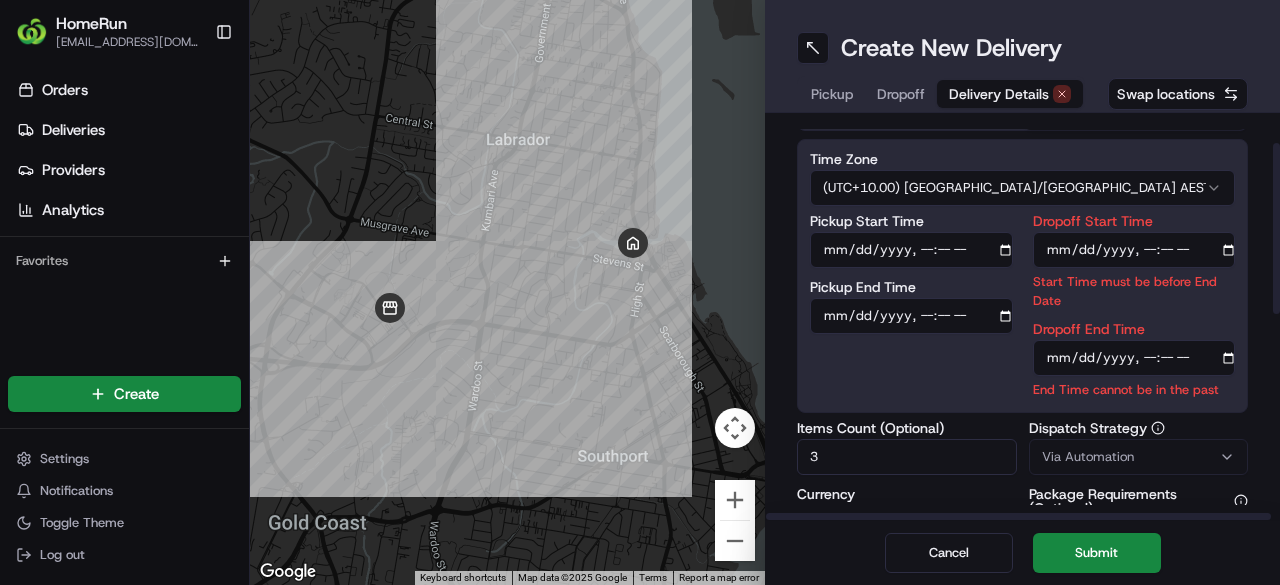 click on "Dropoff End Time End Time cannot be in the past" at bounding box center [1134, 360] 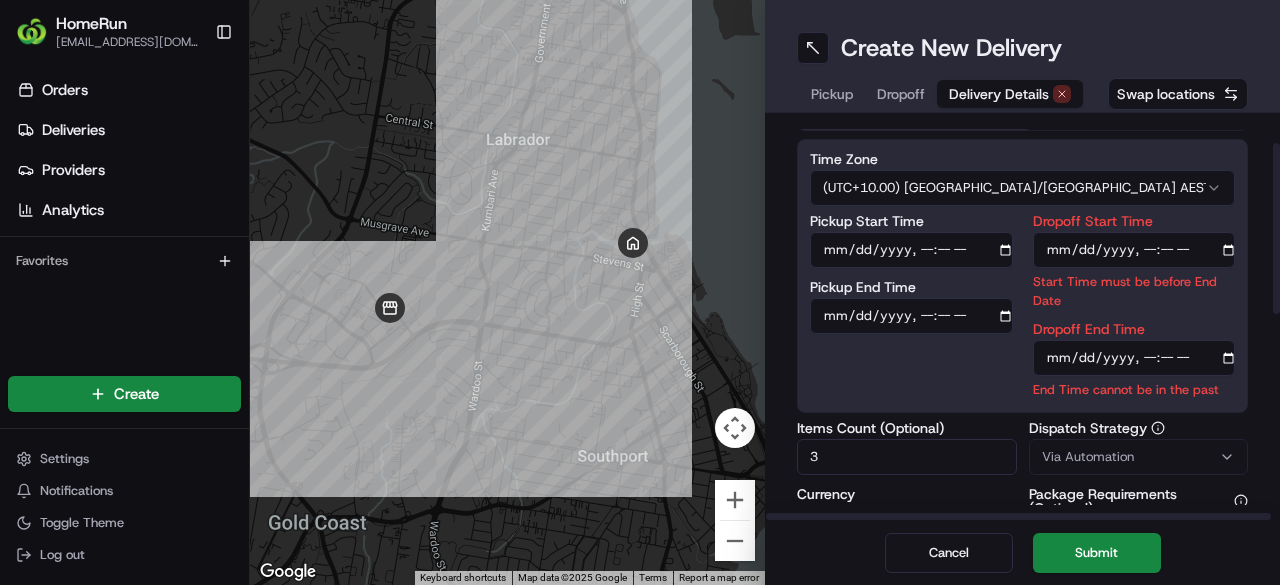 type on "2025-07-12T14:55" 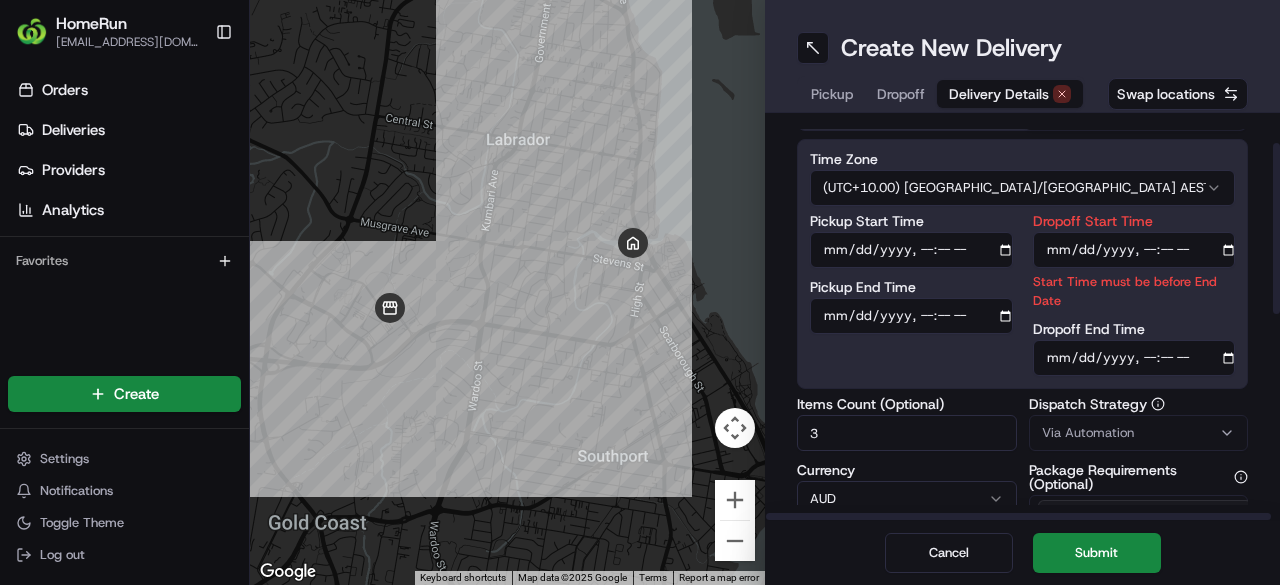 click on "Delivery Details now scheduled Time Zone (UTC+10.00) Australia/Sydney AEST Pickup Start Time Pickup End Time Dropoff Start Time Start Time must be before End Date Dropoff End Time Items Count (Optional) 3 Currency AUD Package Value 1 Package Identifier (Optional) 259772958_copy Description (Optional) Grocery Bags Dispatch Strategy Via Automation Package Requirements (Optional) Pincode Verification (Preferred) + 2 more Minimum Vehicle Size (Optional) Car Driver Tip (Optional) $ 5 $ 10 $ 15 $ 30 $ 50 Package Items ( 1 ) Total Package Dimensions (Optional) Advanced (Optional)" at bounding box center (1022, 503) 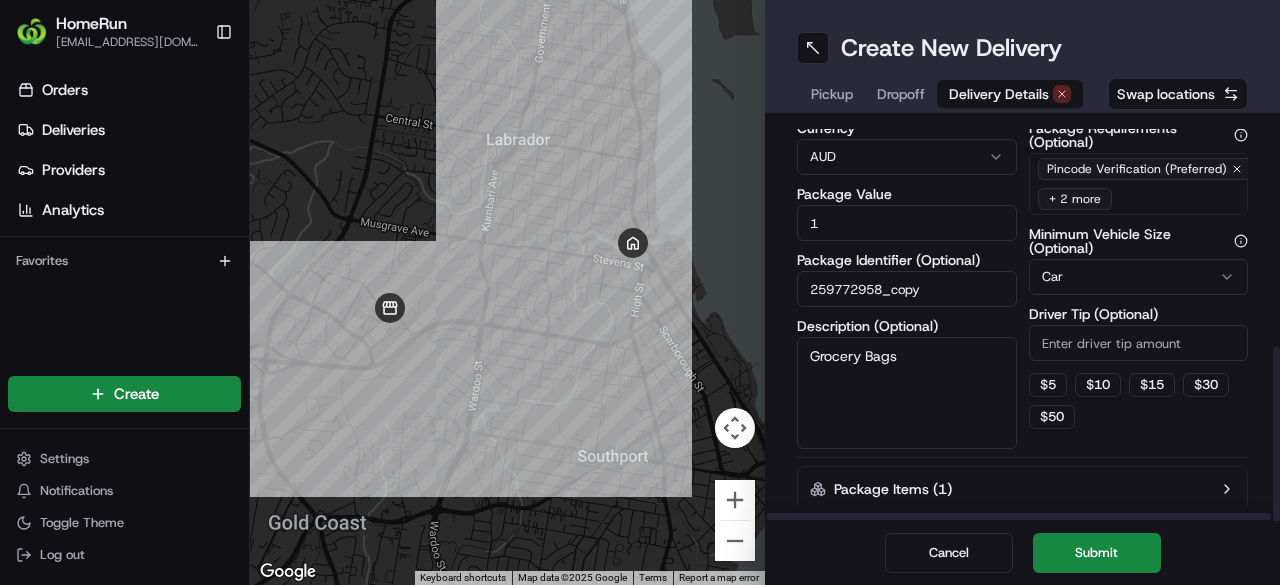 scroll, scrollTop: 502, scrollLeft: 0, axis: vertical 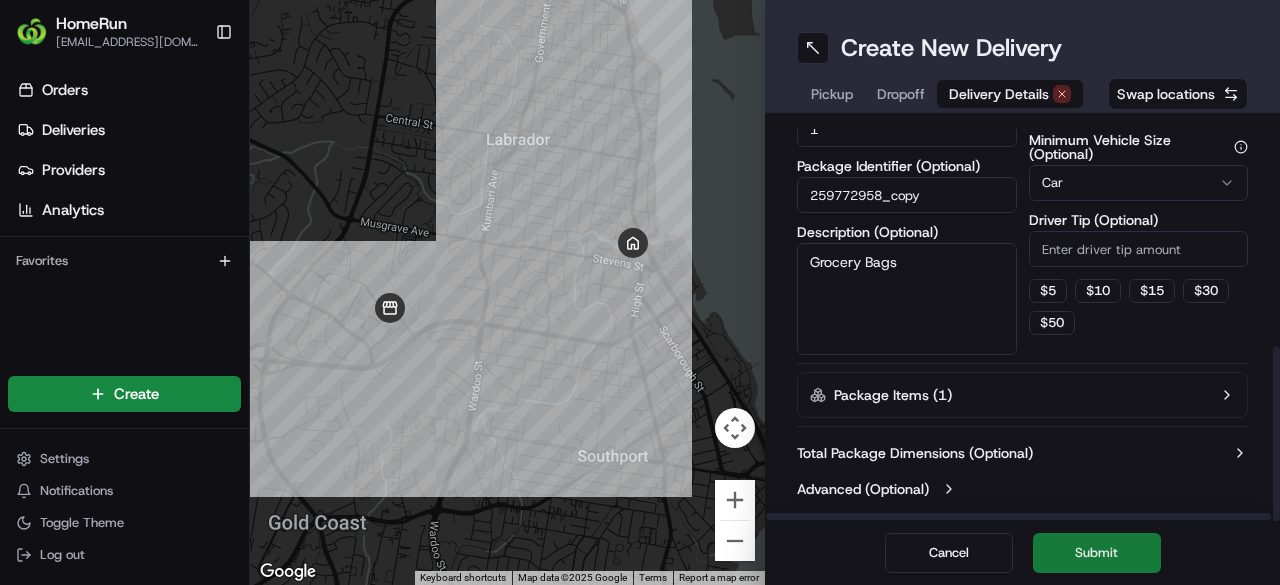 click on "Submit" at bounding box center [1097, 553] 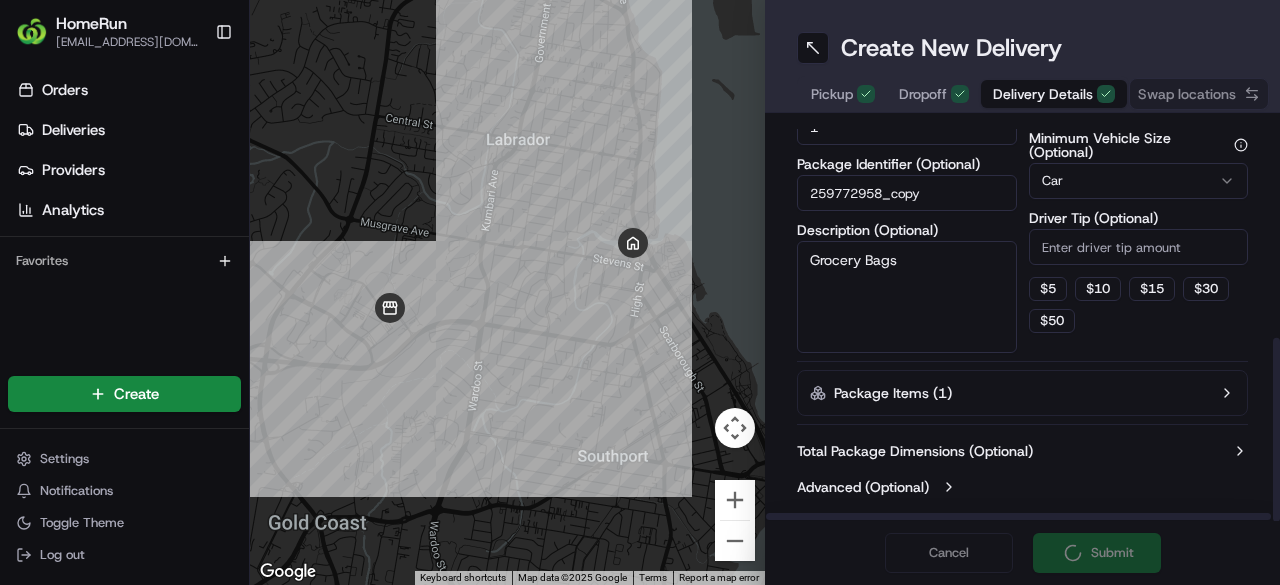 scroll, scrollTop: 460, scrollLeft: 0, axis: vertical 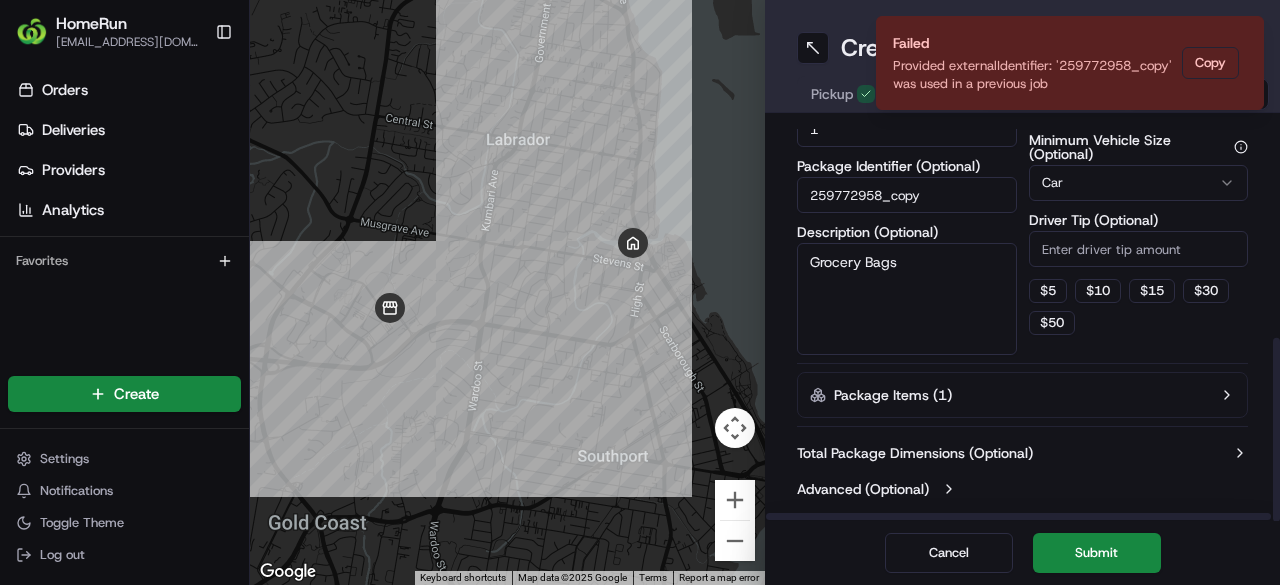 drag, startPoint x: 942, startPoint y: 200, endPoint x: 884, endPoint y: 203, distance: 58.077534 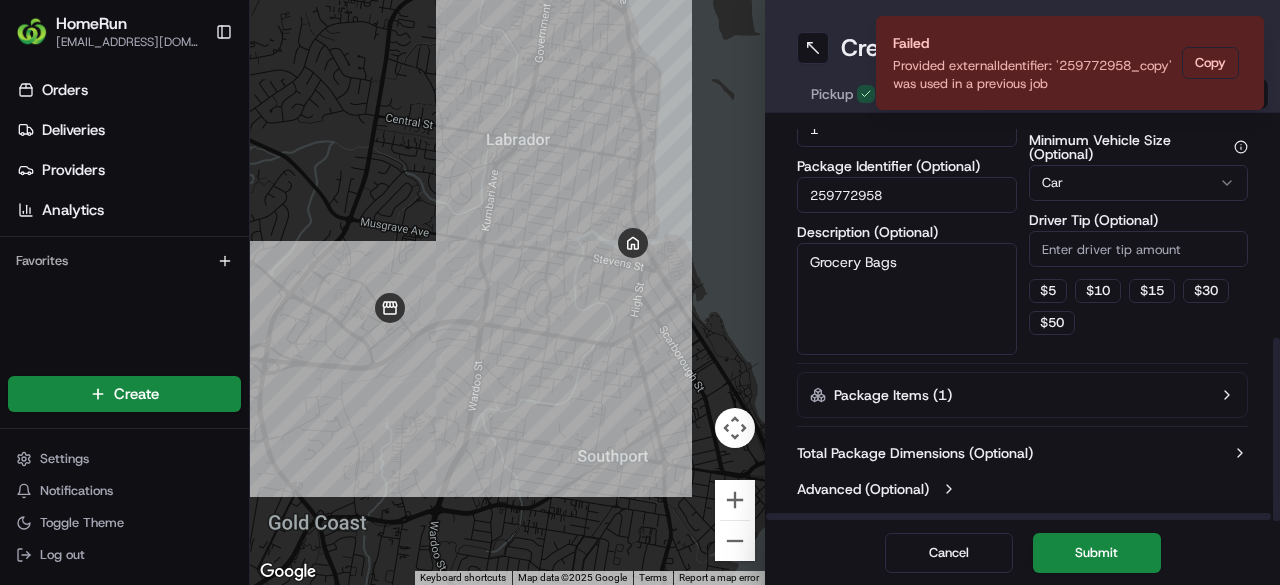 type on "259772958" 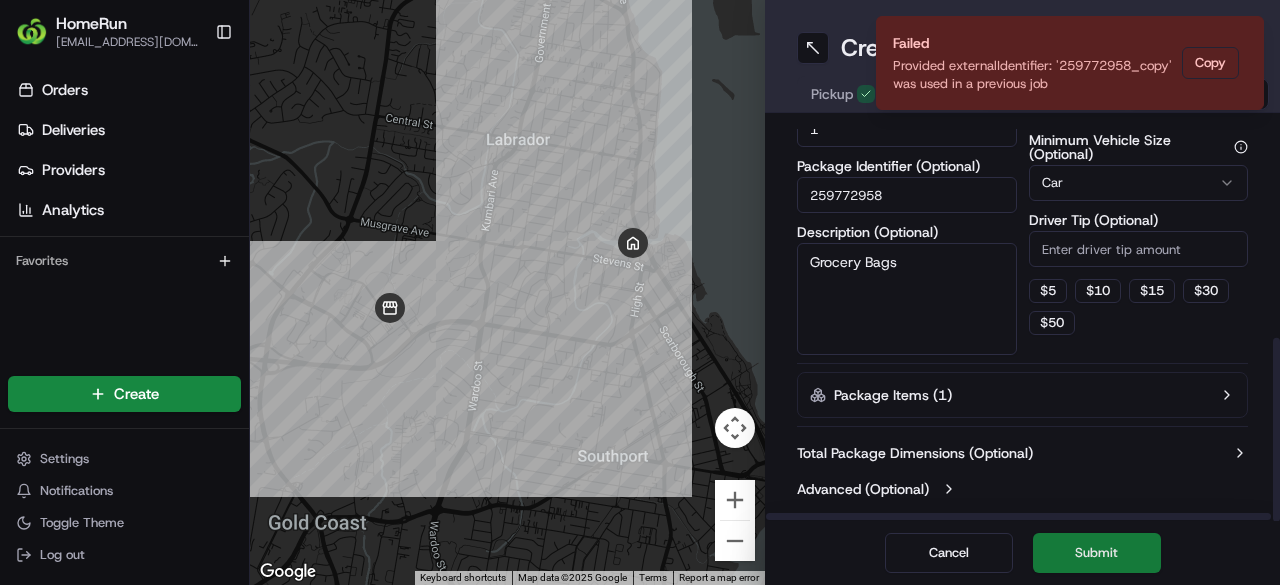 click on "Submit" at bounding box center [1097, 553] 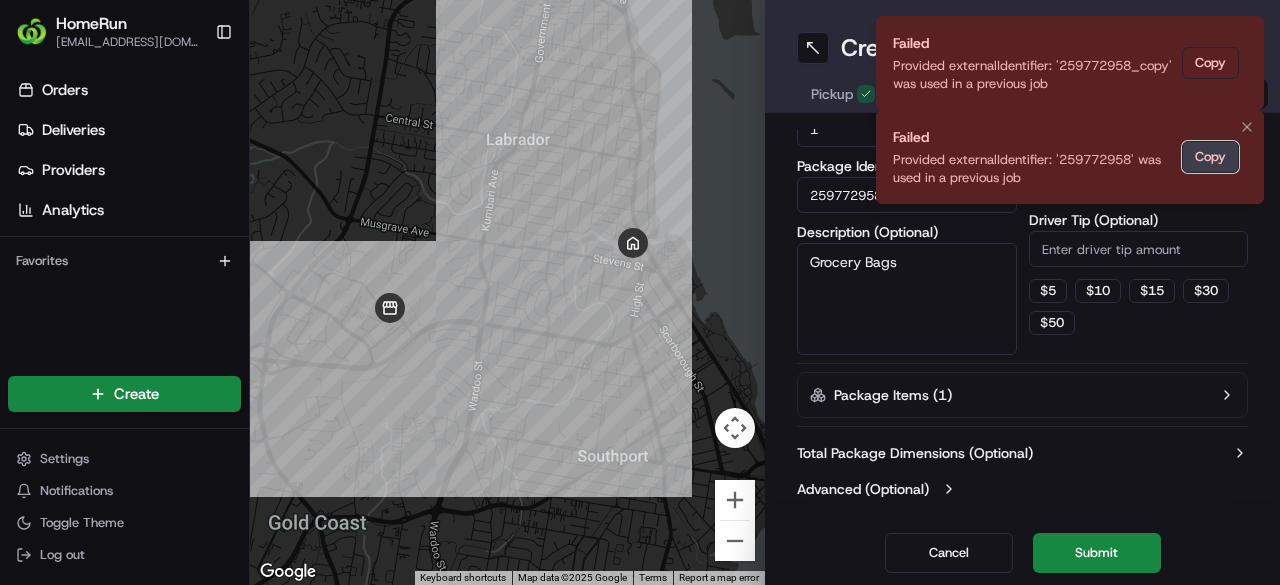 click on "Copy" at bounding box center (1210, 157) 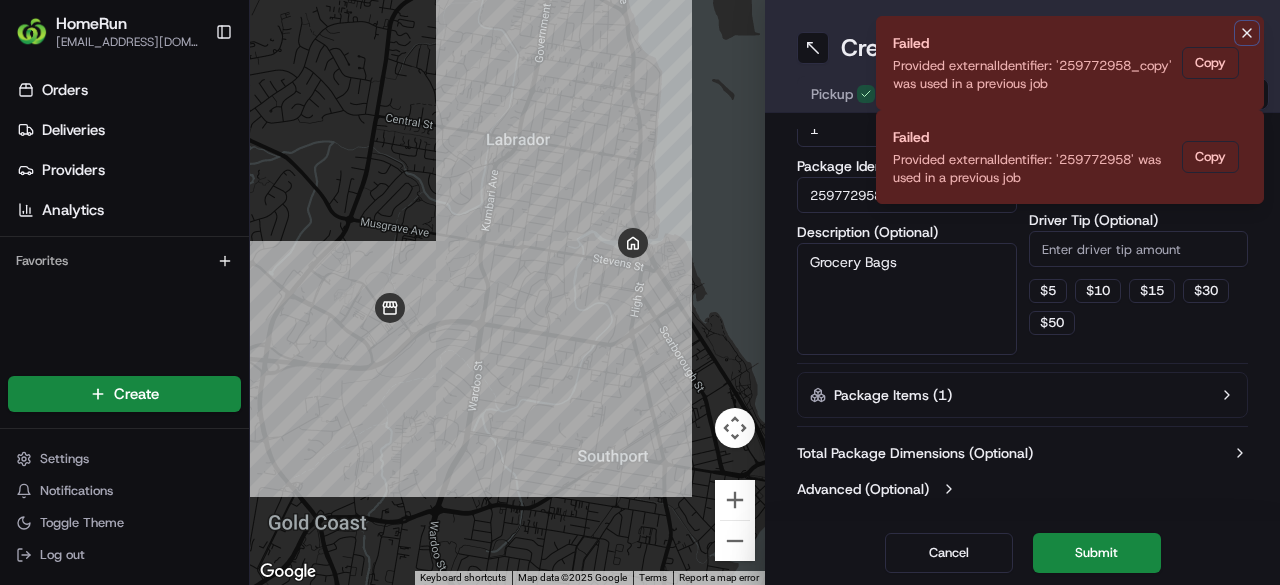 click 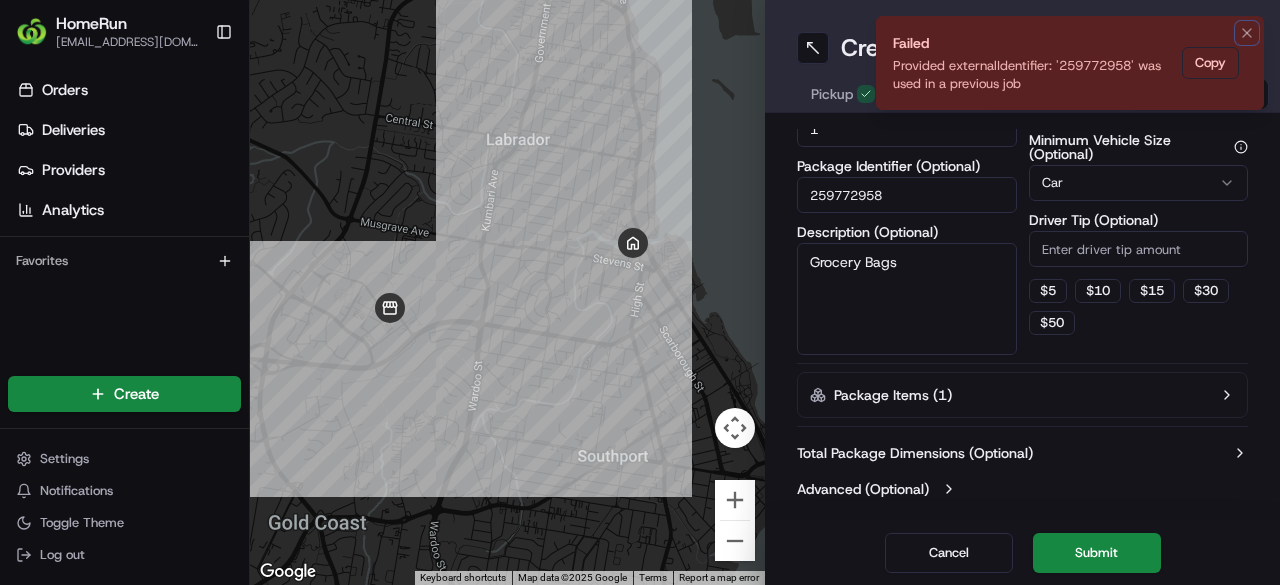 click 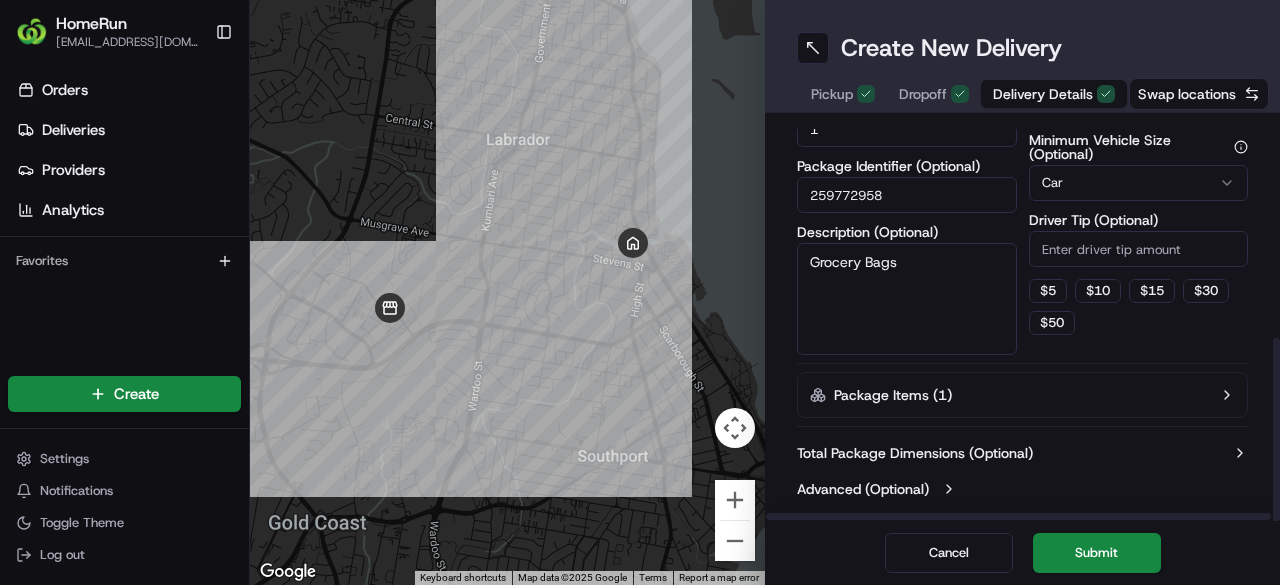 click on "Advanced (Optional)" at bounding box center (863, 489) 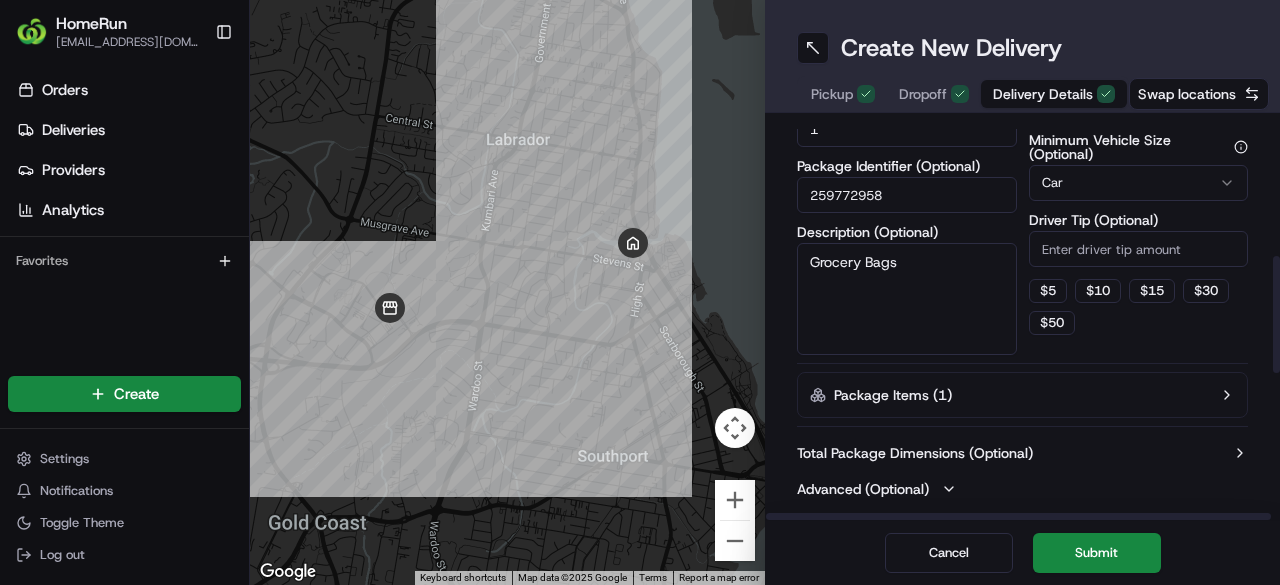 click on "Total Package Dimensions (Optional)" at bounding box center [915, 453] 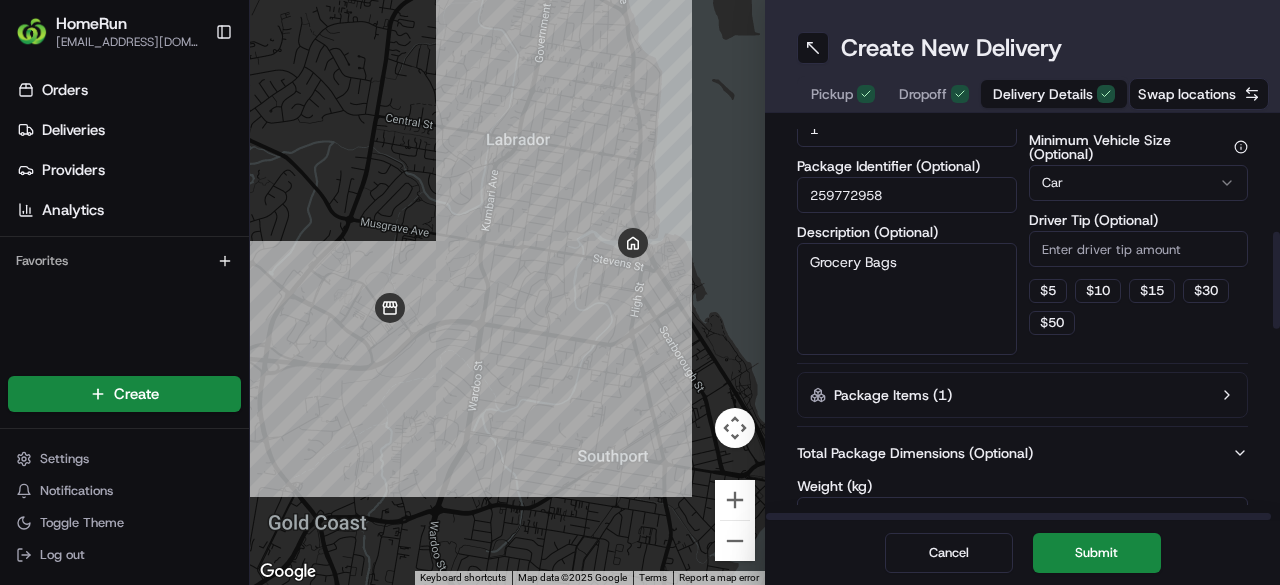 click 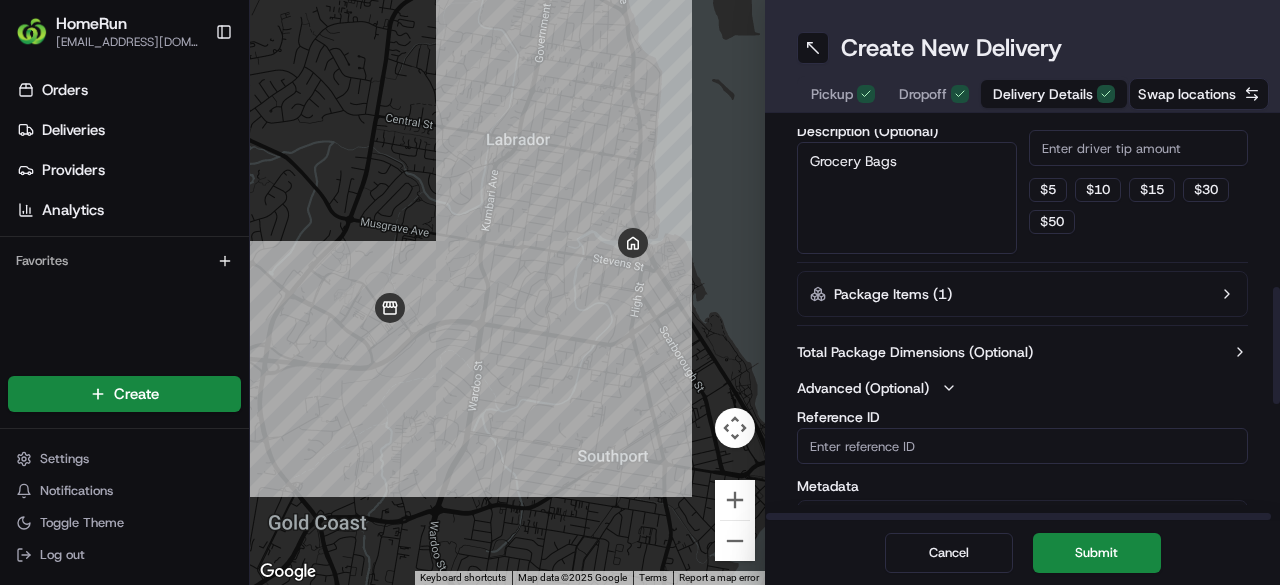 scroll, scrollTop: 560, scrollLeft: 0, axis: vertical 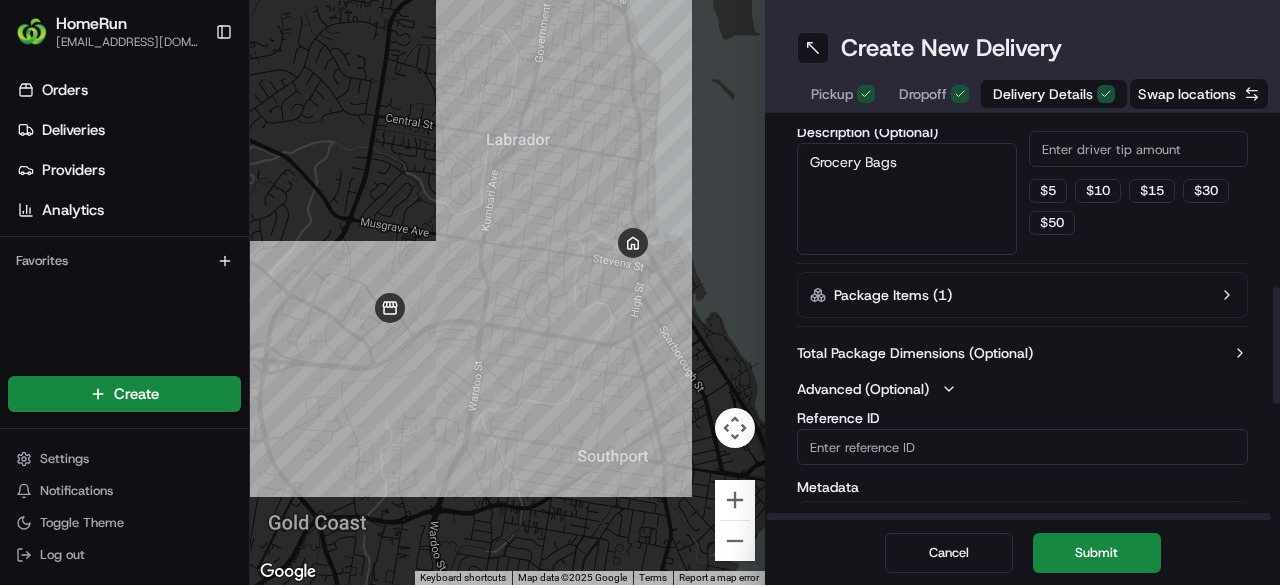 click 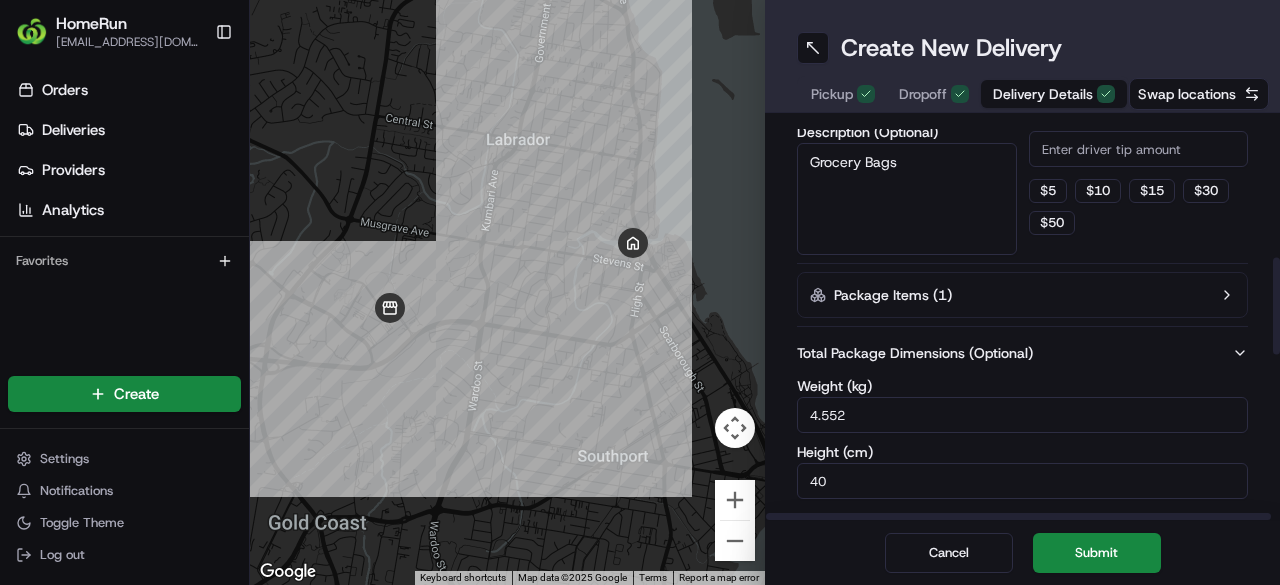 click on "Package Items ( 1 )" at bounding box center [1022, 295] 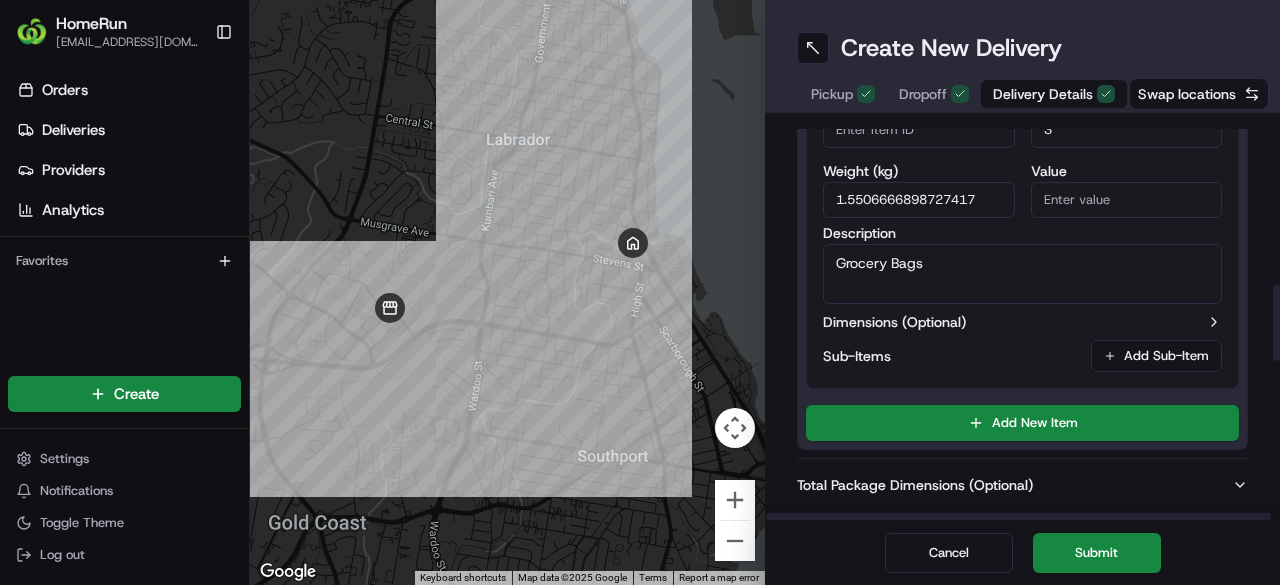 scroll, scrollTop: 660, scrollLeft: 0, axis: vertical 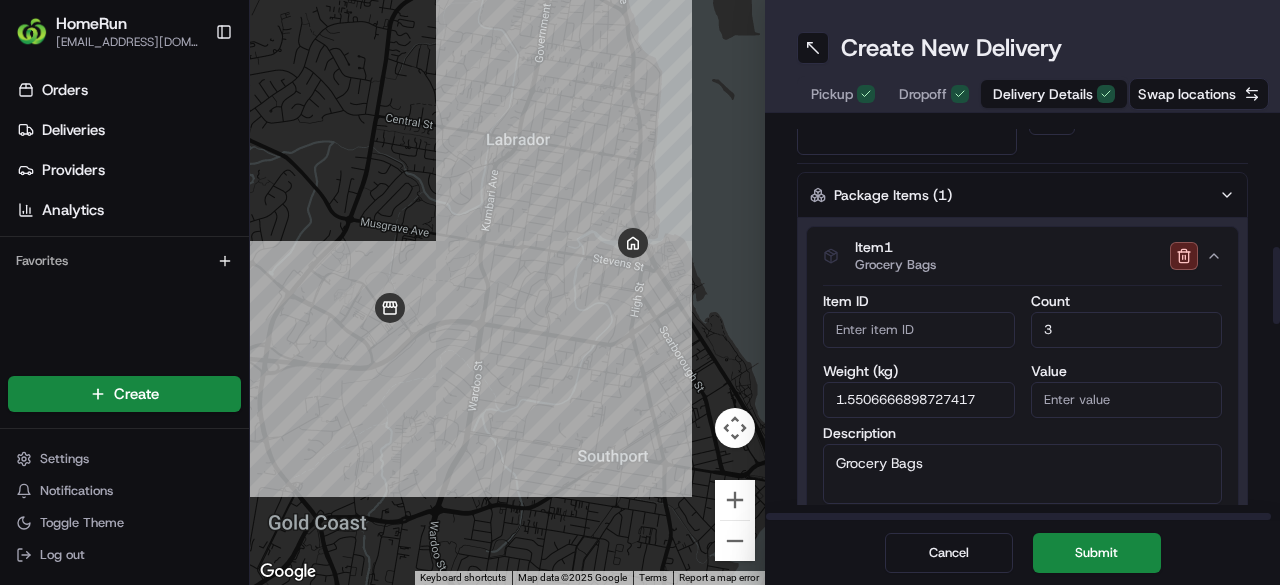 click 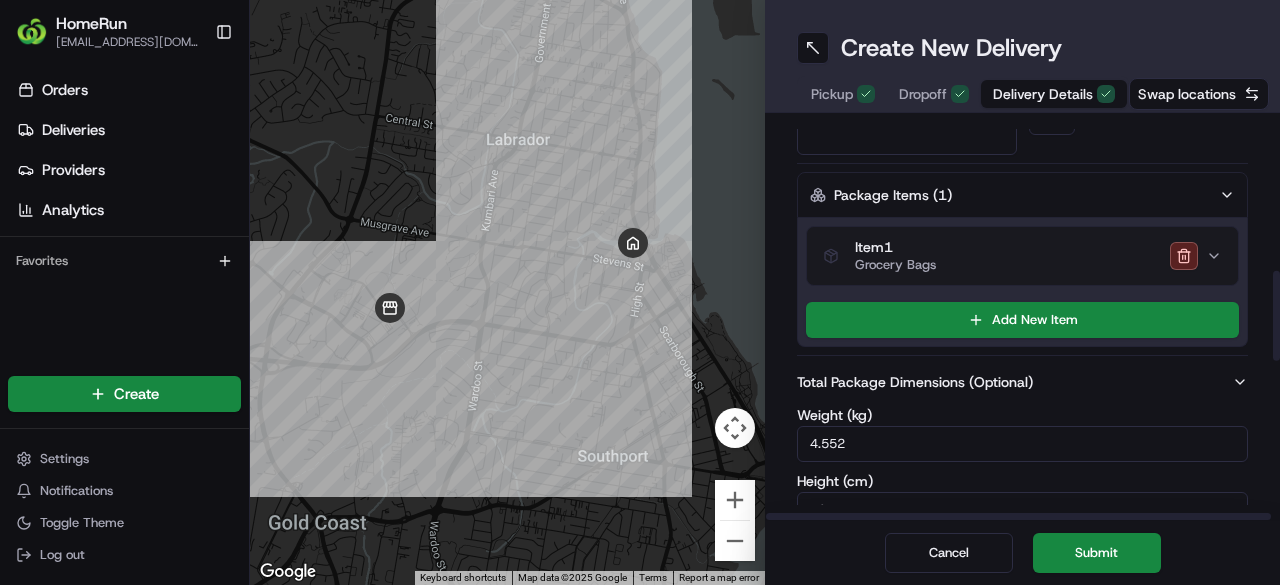 click on "Package Items ( 1 )" at bounding box center [1022, 195] 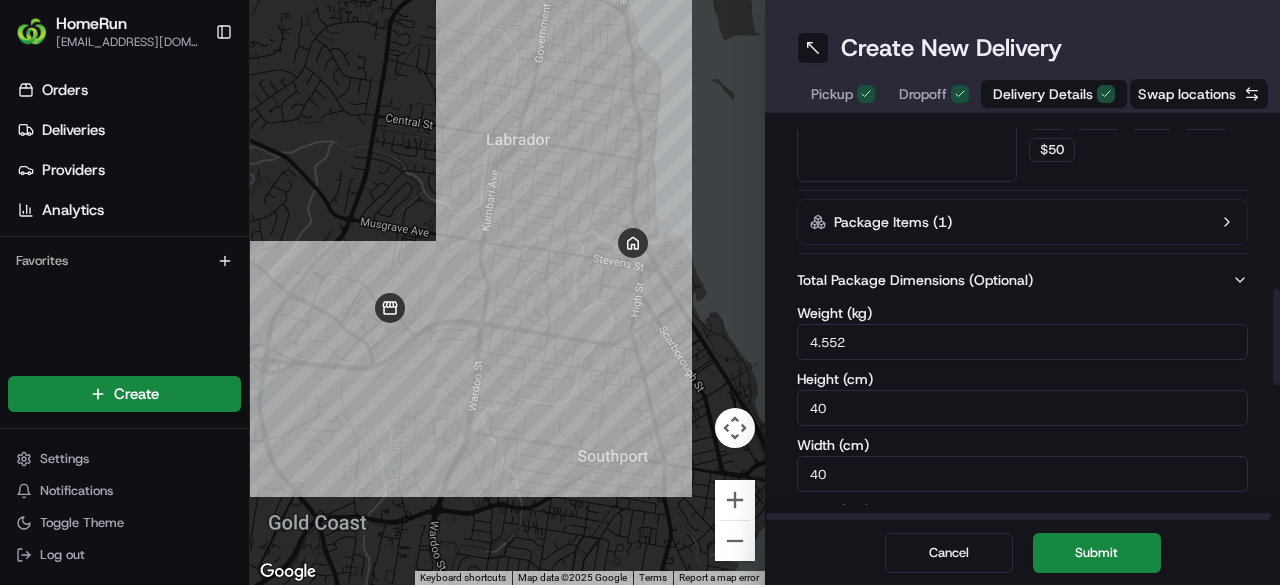 scroll, scrollTop: 507, scrollLeft: 0, axis: vertical 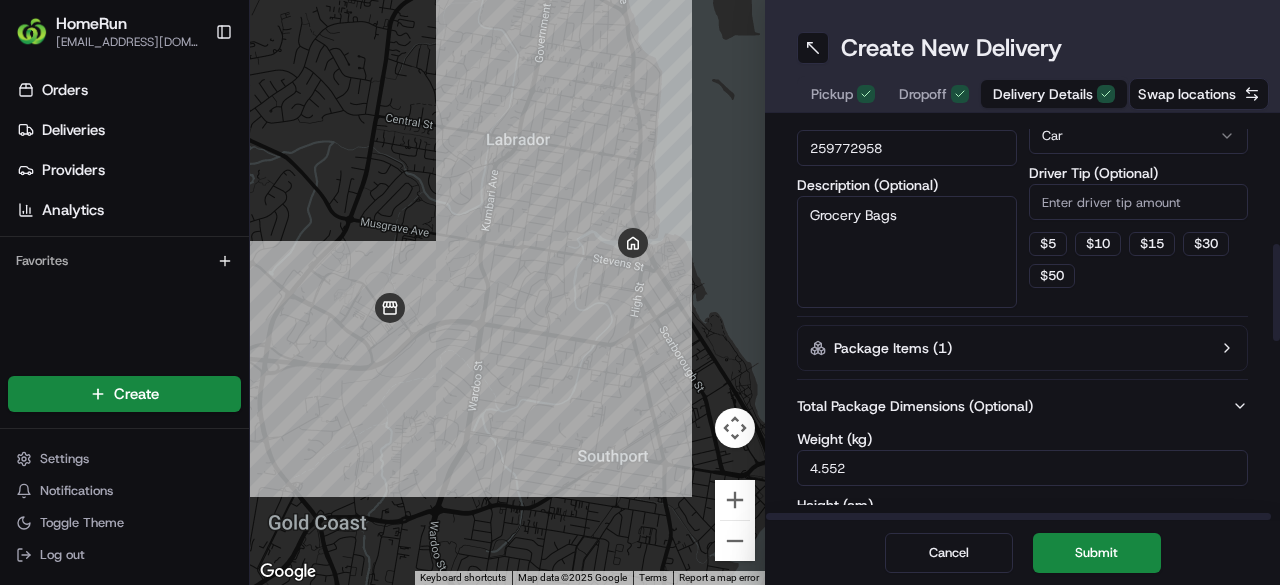 click on "Total Package Dimensions (Optional)" at bounding box center [1022, 406] 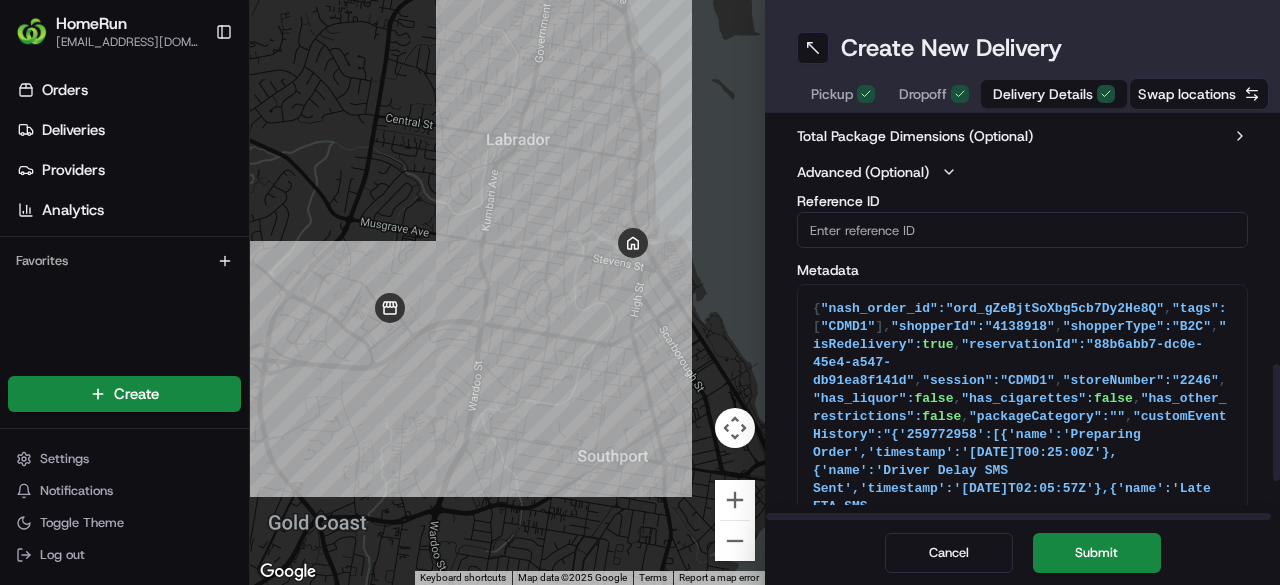 scroll, scrollTop: 807, scrollLeft: 0, axis: vertical 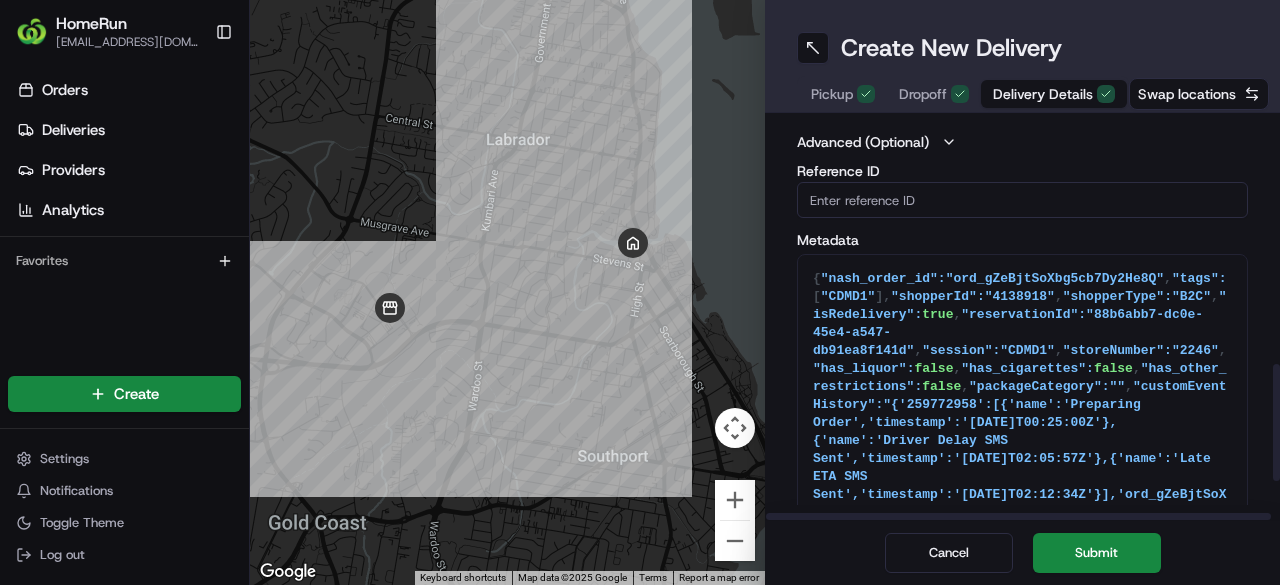 click 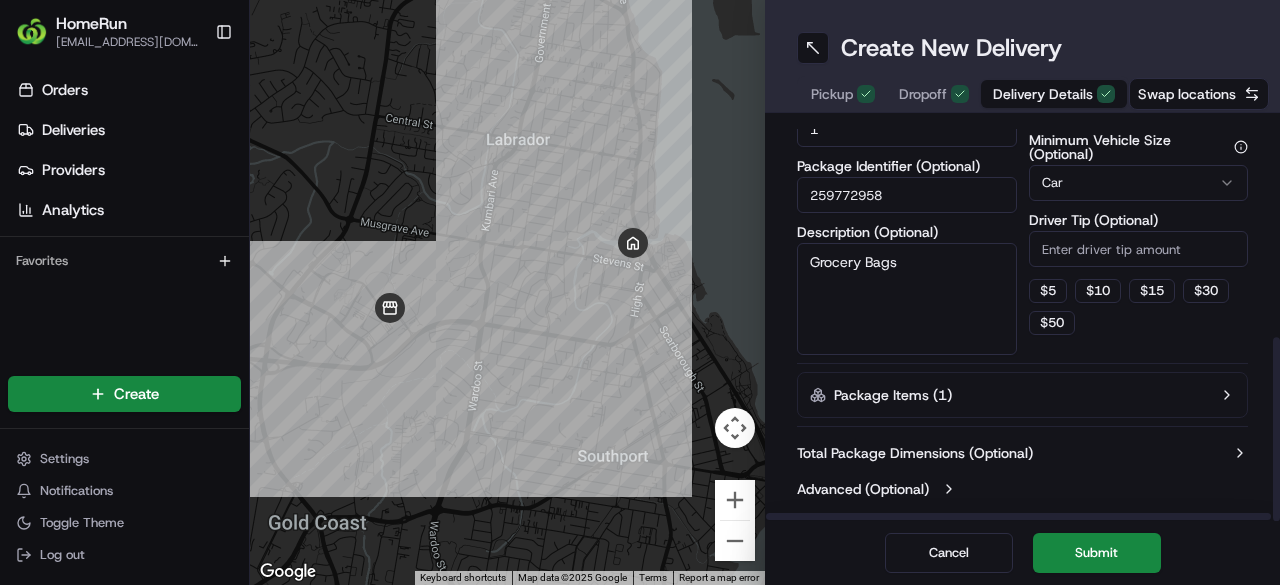 scroll, scrollTop: 360, scrollLeft: 0, axis: vertical 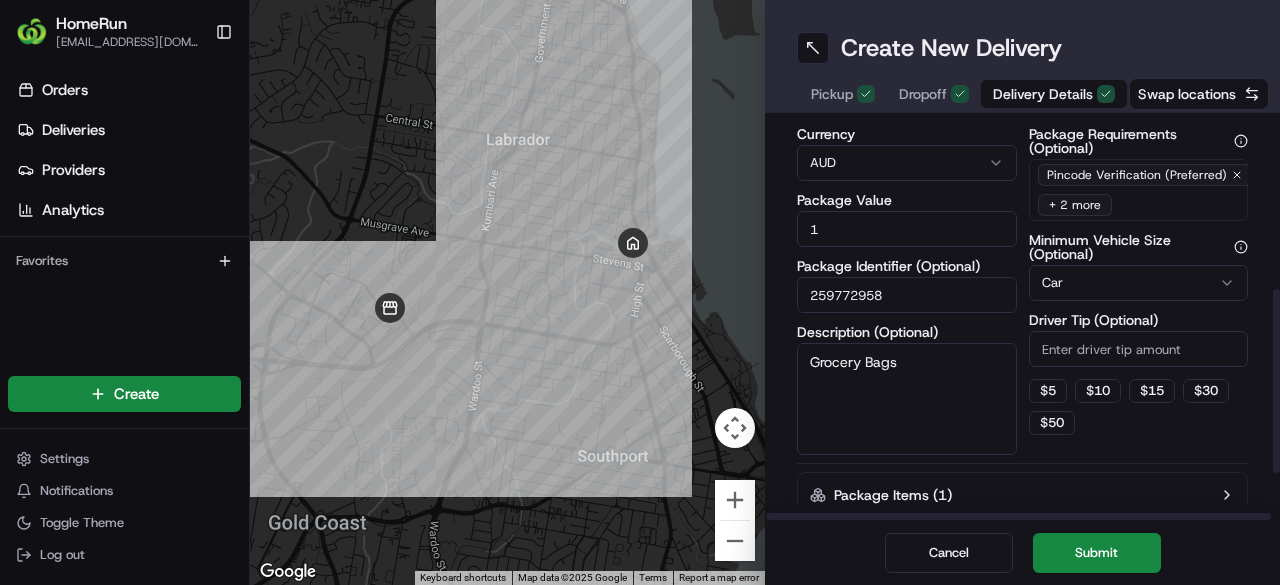 drag, startPoint x: 914, startPoint y: 287, endPoint x: 655, endPoint y: 287, distance: 259 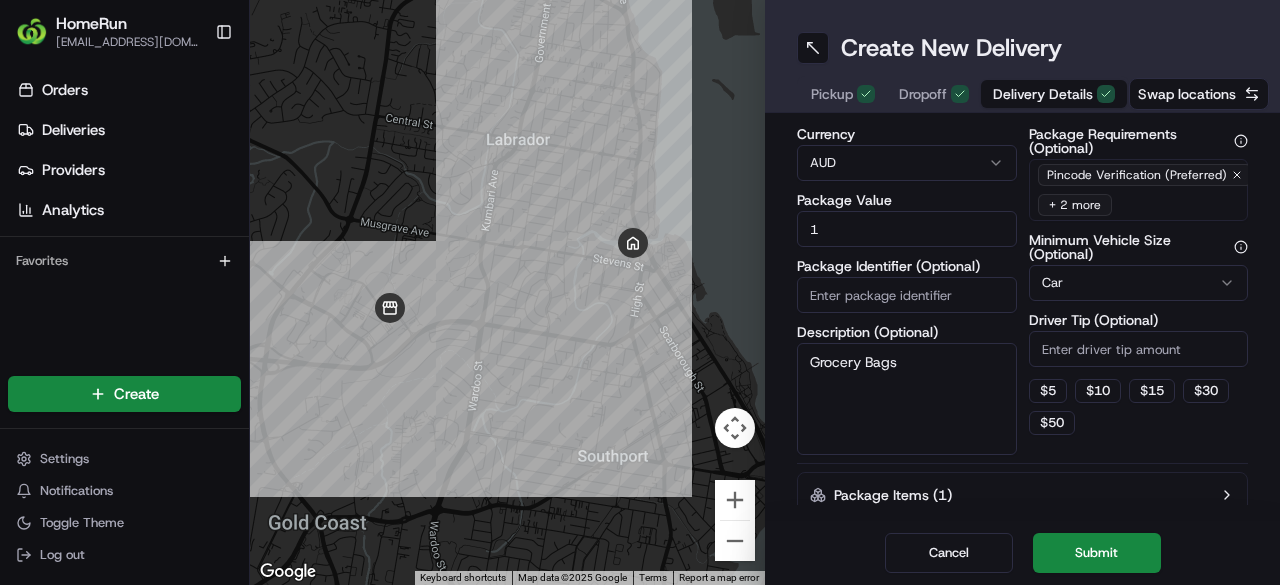 type 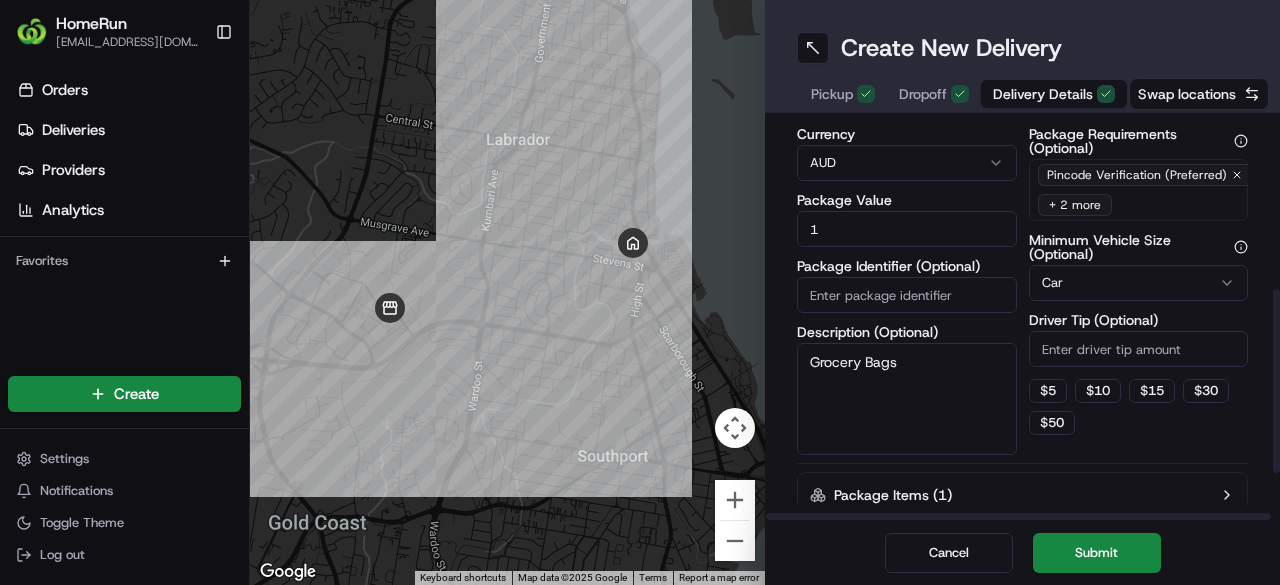 click on "Package Identifier (Optional)" at bounding box center (907, 295) 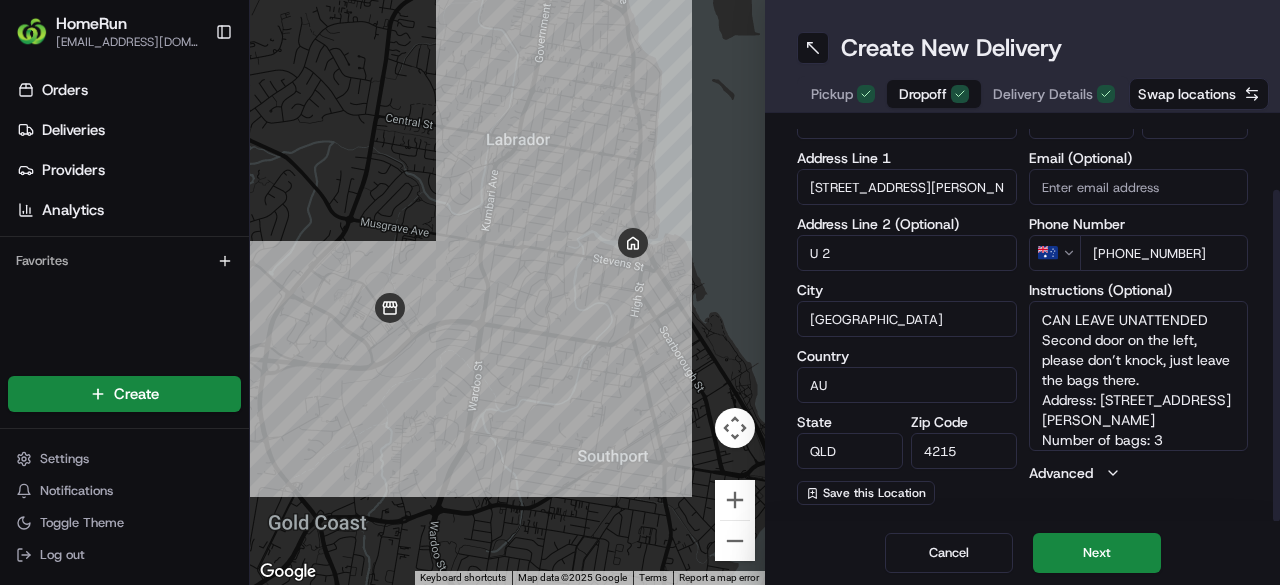 scroll, scrollTop: 87, scrollLeft: 0, axis: vertical 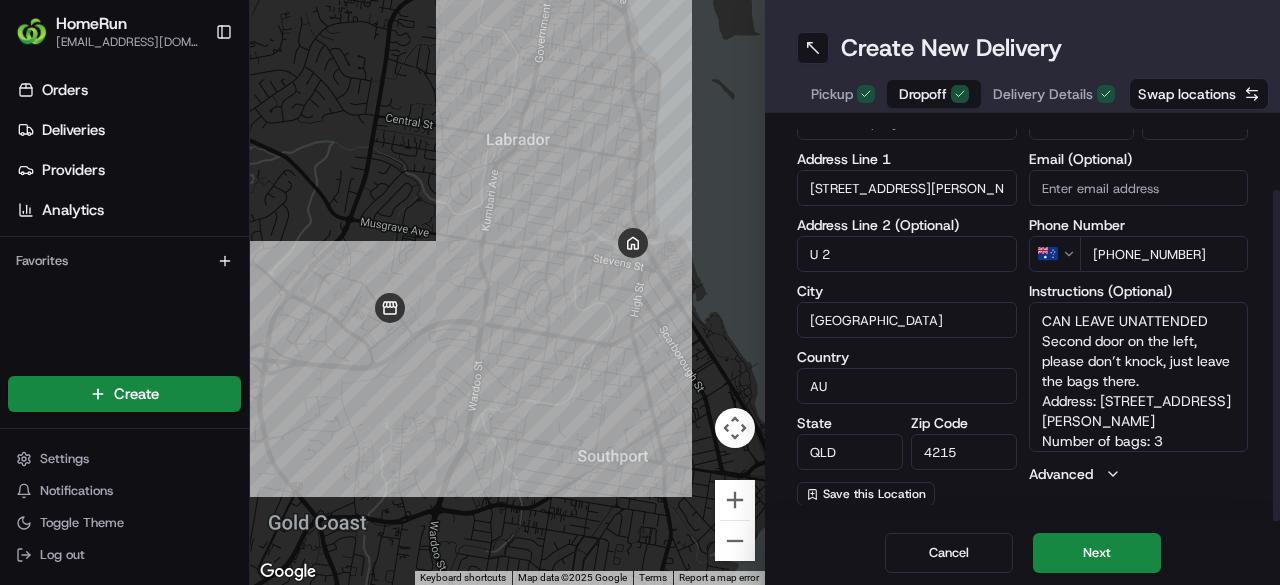 click 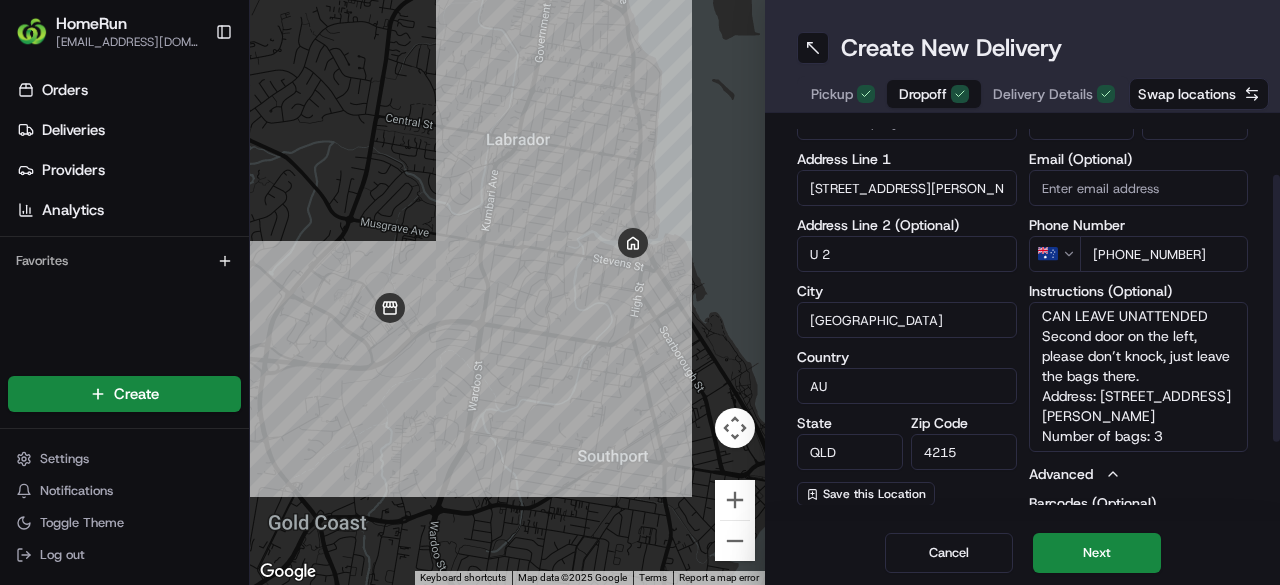 scroll, scrollTop: 6, scrollLeft: 0, axis: vertical 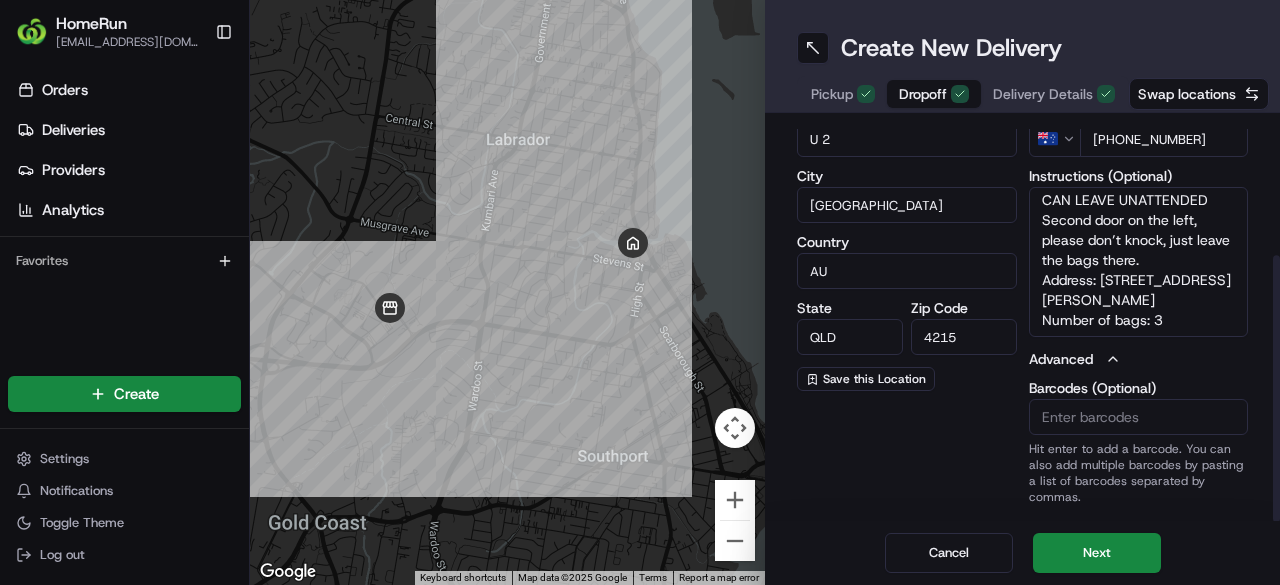 click on "Pickup" at bounding box center (832, 94) 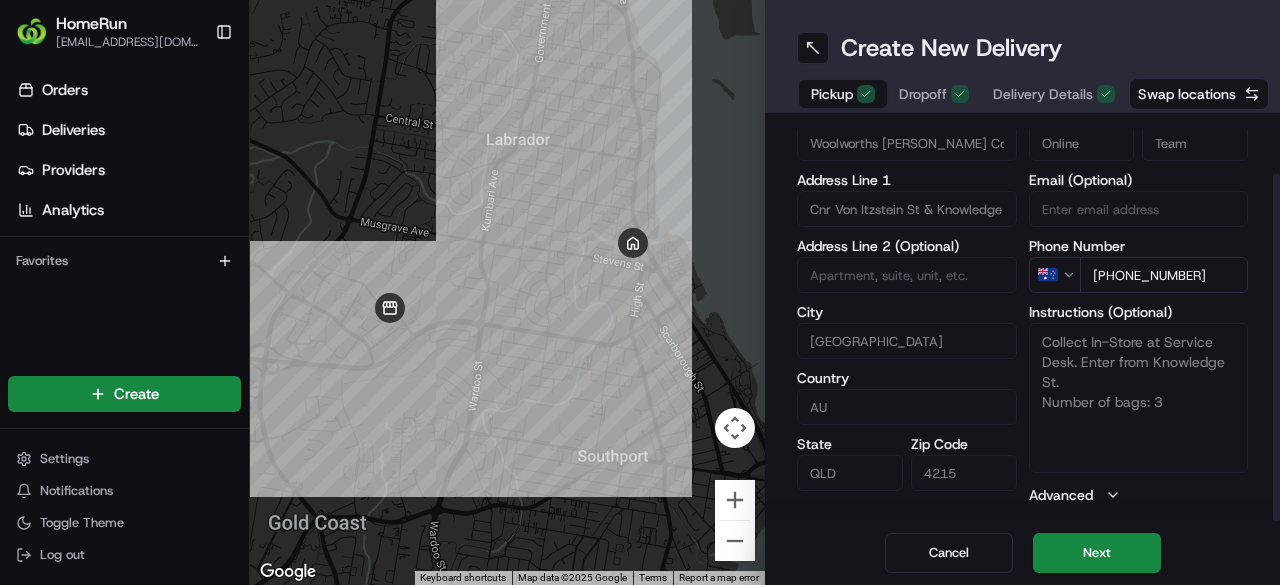 scroll, scrollTop: 66, scrollLeft: 0, axis: vertical 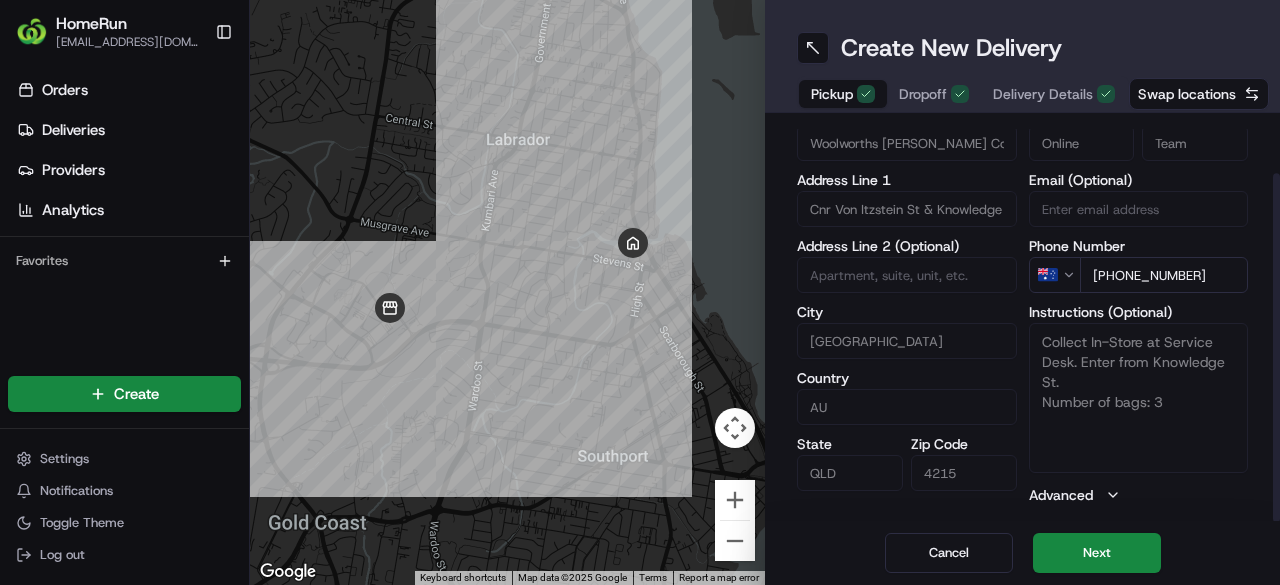 click on "Advanced" at bounding box center (1139, 495) 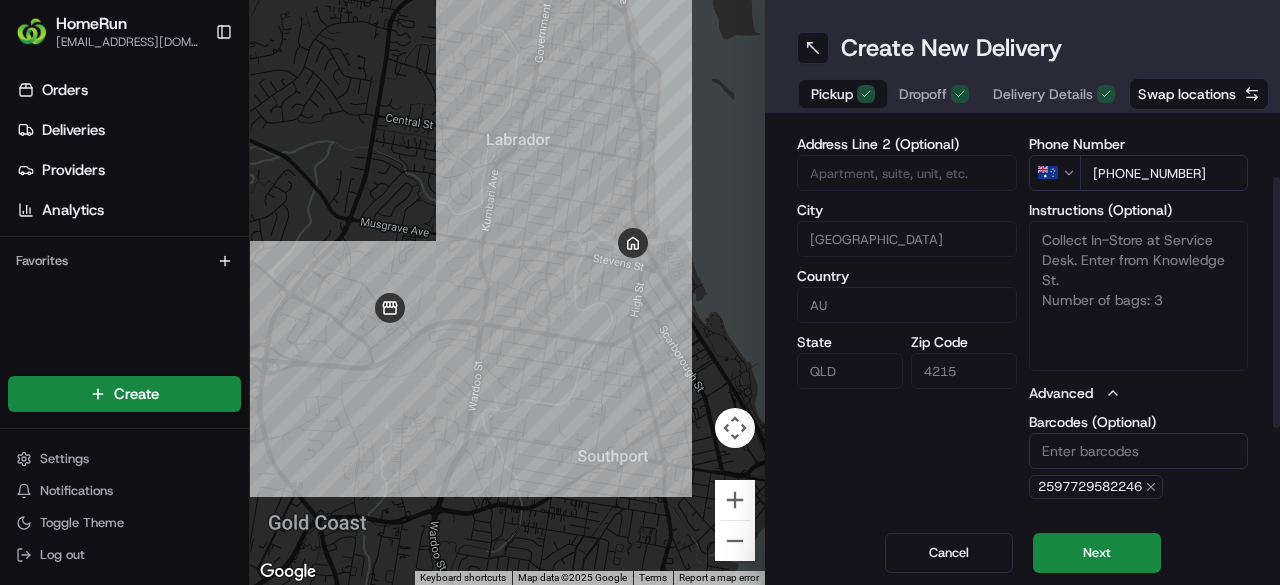 scroll, scrollTop: 238, scrollLeft: 0, axis: vertical 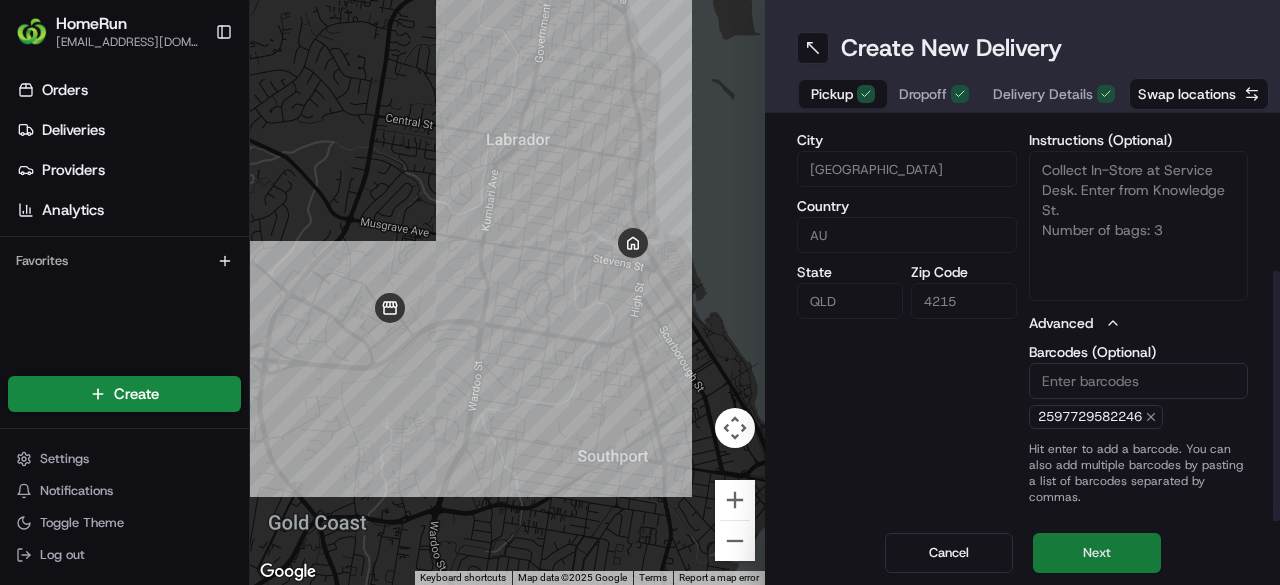 click on "Next" at bounding box center (1097, 553) 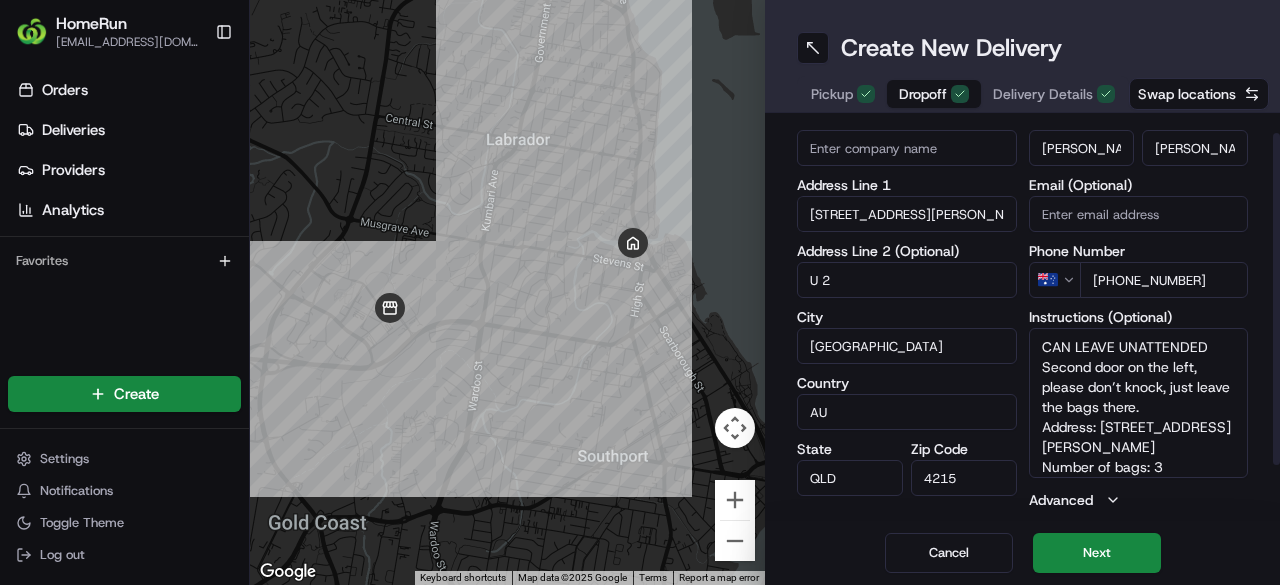 scroll, scrollTop: 87, scrollLeft: 0, axis: vertical 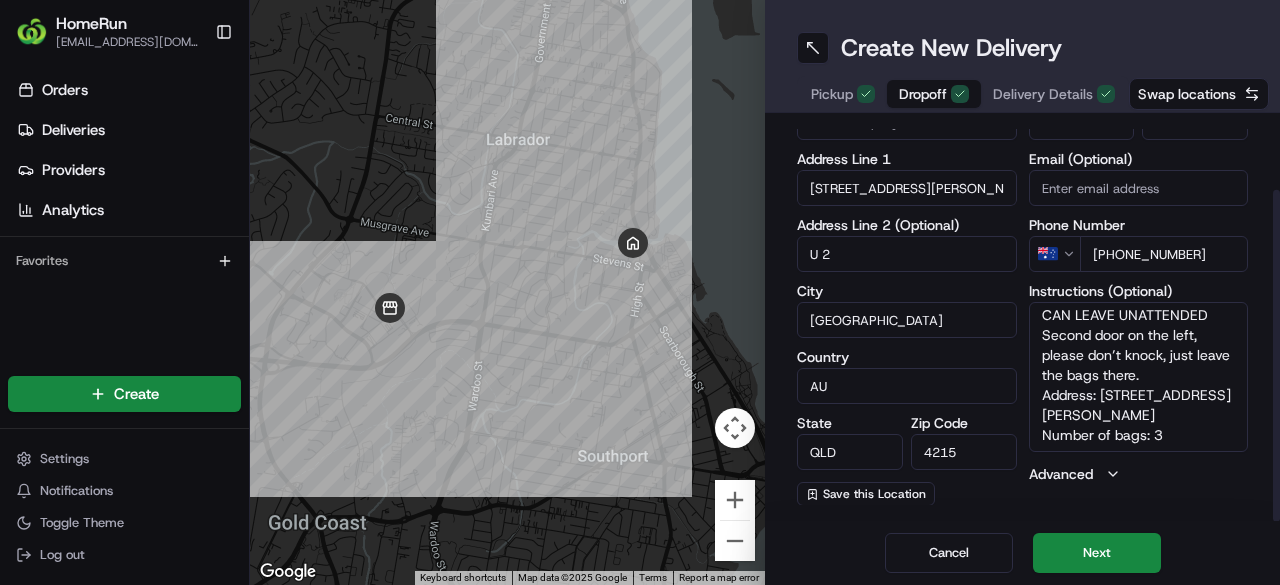 click on "Advanced" at bounding box center (1139, 474) 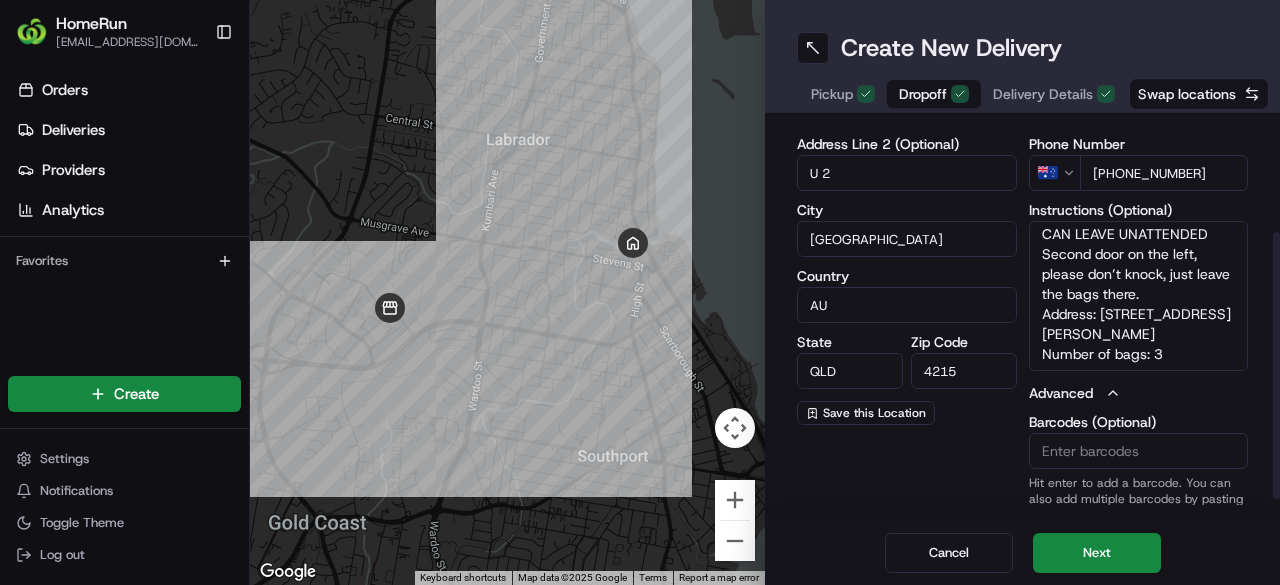 scroll, scrollTop: 202, scrollLeft: 0, axis: vertical 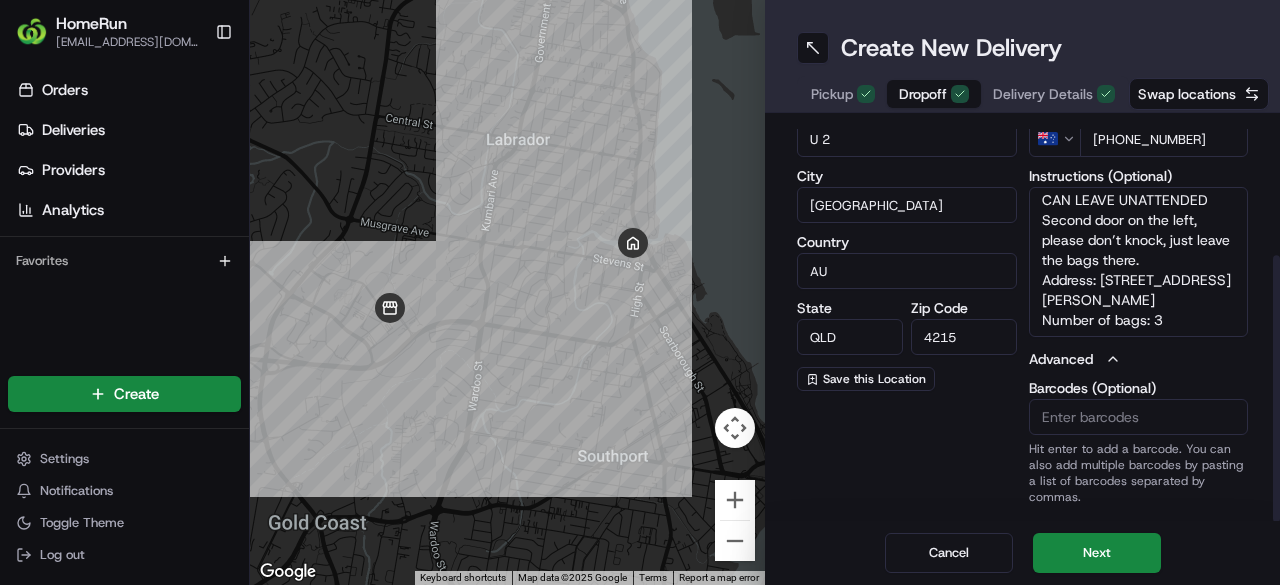 click on "Barcodes (Optional)" at bounding box center (1139, 417) 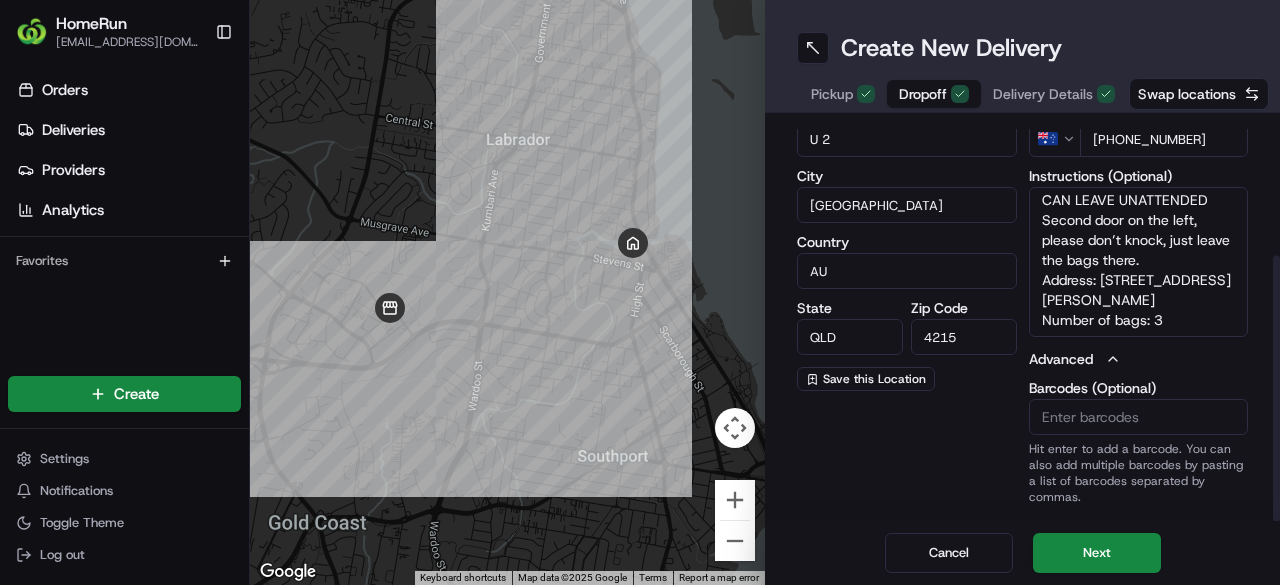 paste on "259772958" 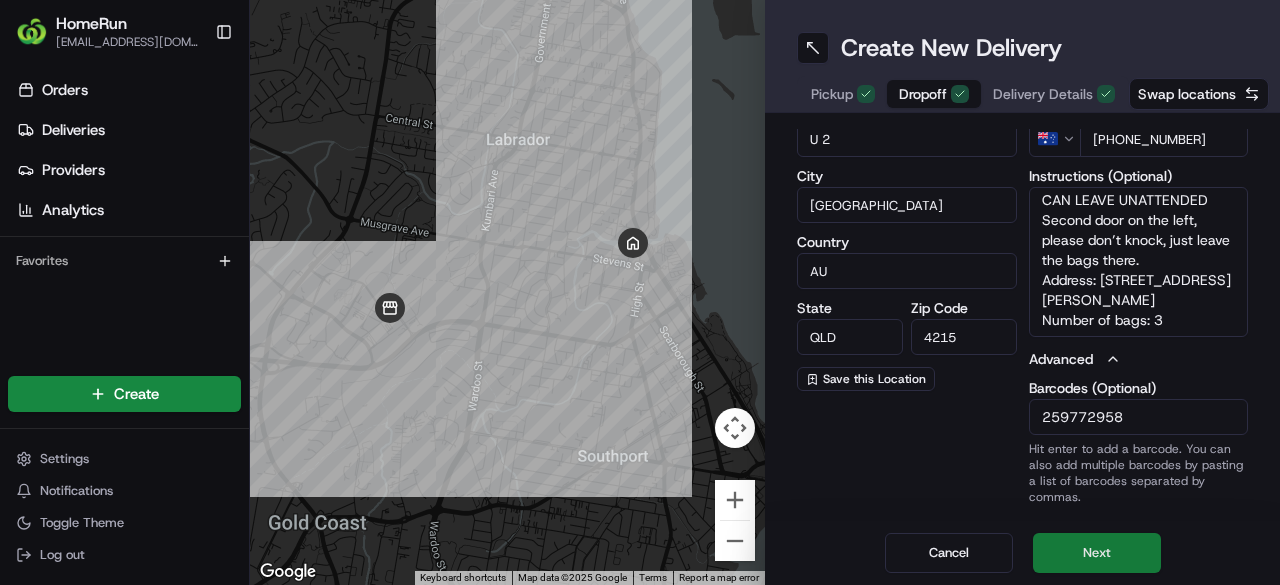 type on "259772958" 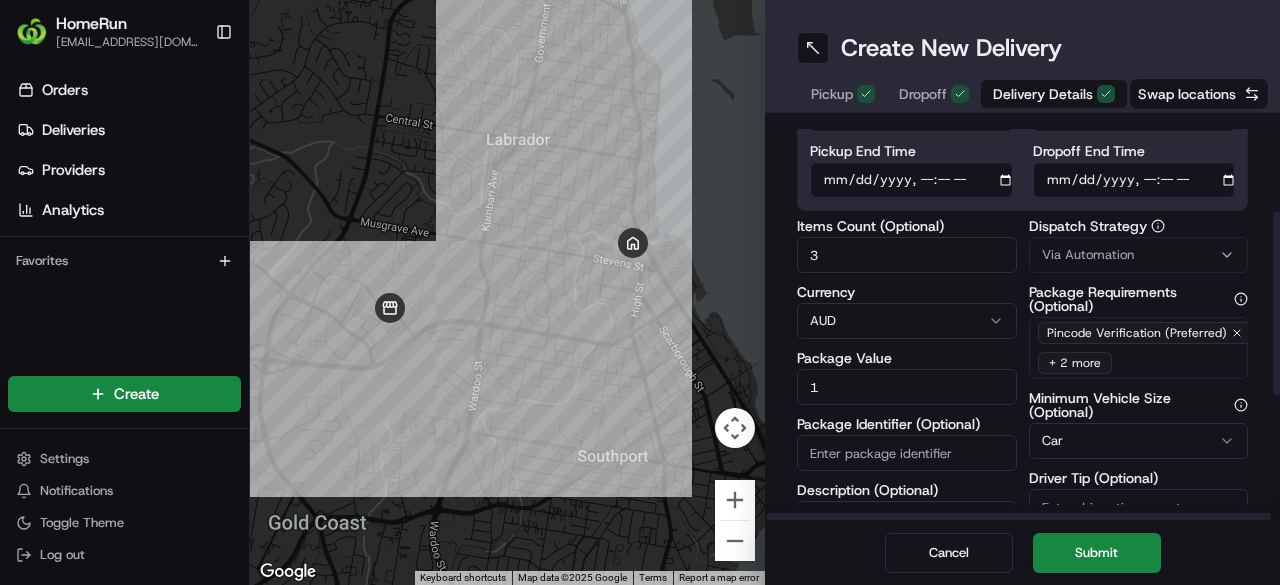 drag, startPoint x: 938, startPoint y: 455, endPoint x: 902, endPoint y: 453, distance: 36.05551 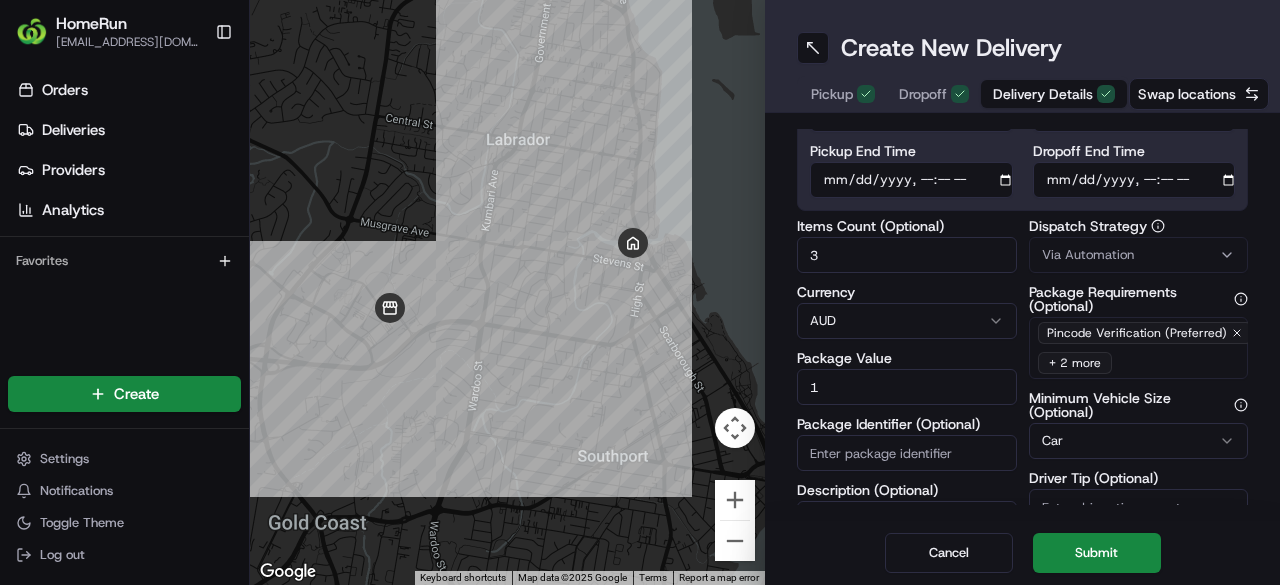 click on "Dropoff" at bounding box center [923, 94] 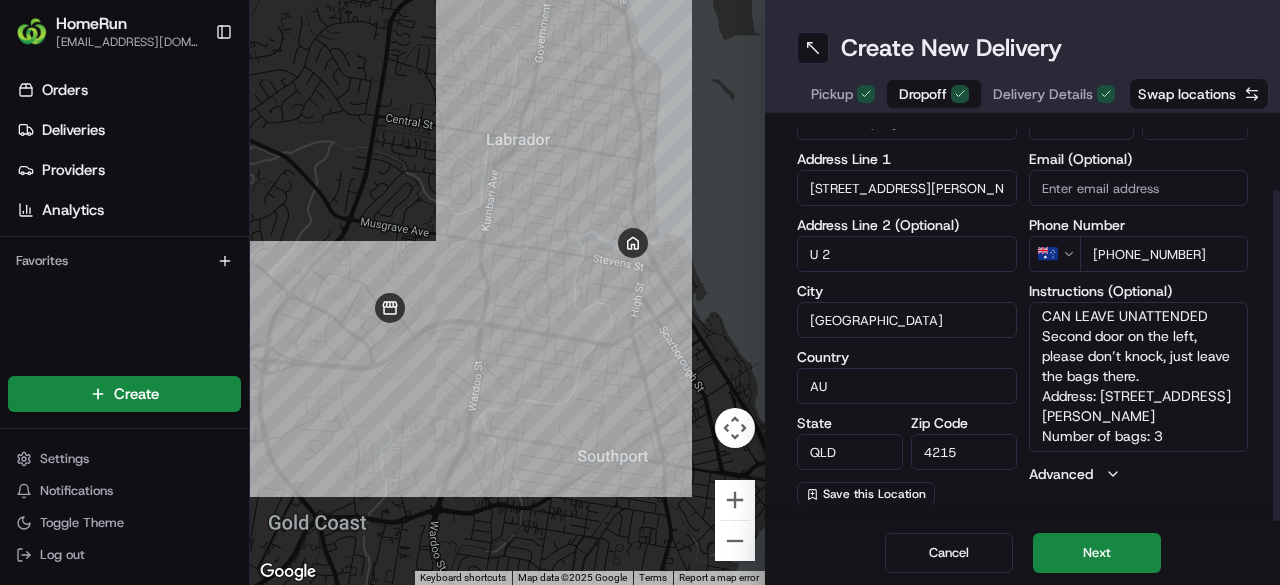 scroll, scrollTop: 6, scrollLeft: 0, axis: vertical 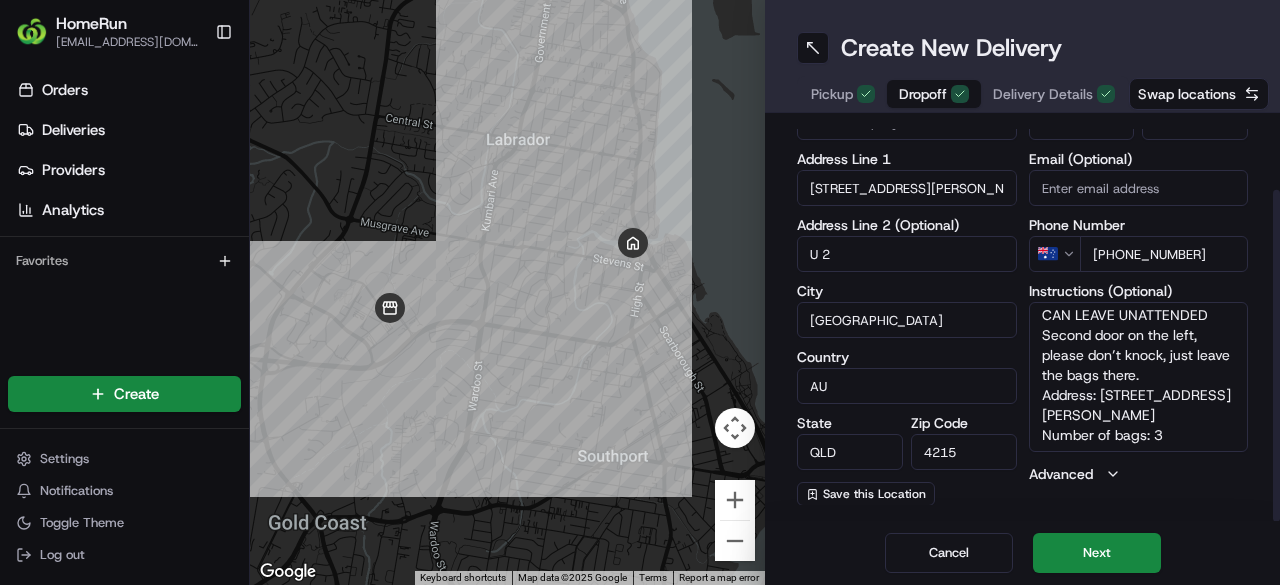 click on "CAN LEAVE UNATTENDED  Second door on the left, please don’t knock, just leave the bags there.
Address: U 2  3 Meyer St SOUTHPORT QLD
Number of bags: 3" at bounding box center [1139, 377] 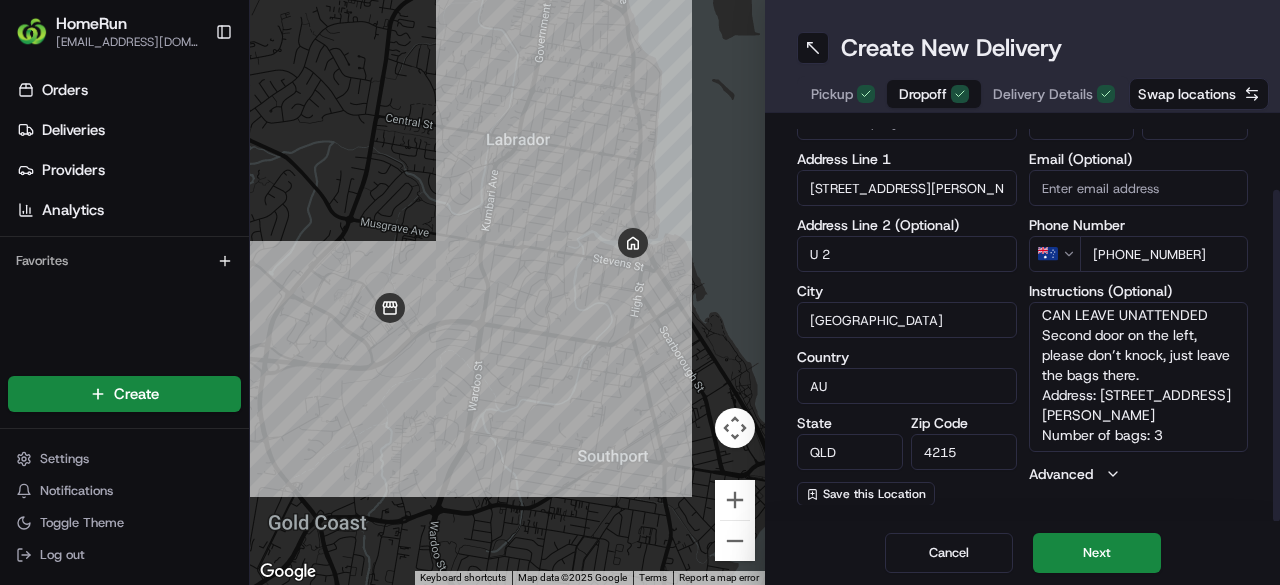 scroll, scrollTop: 38, scrollLeft: 0, axis: vertical 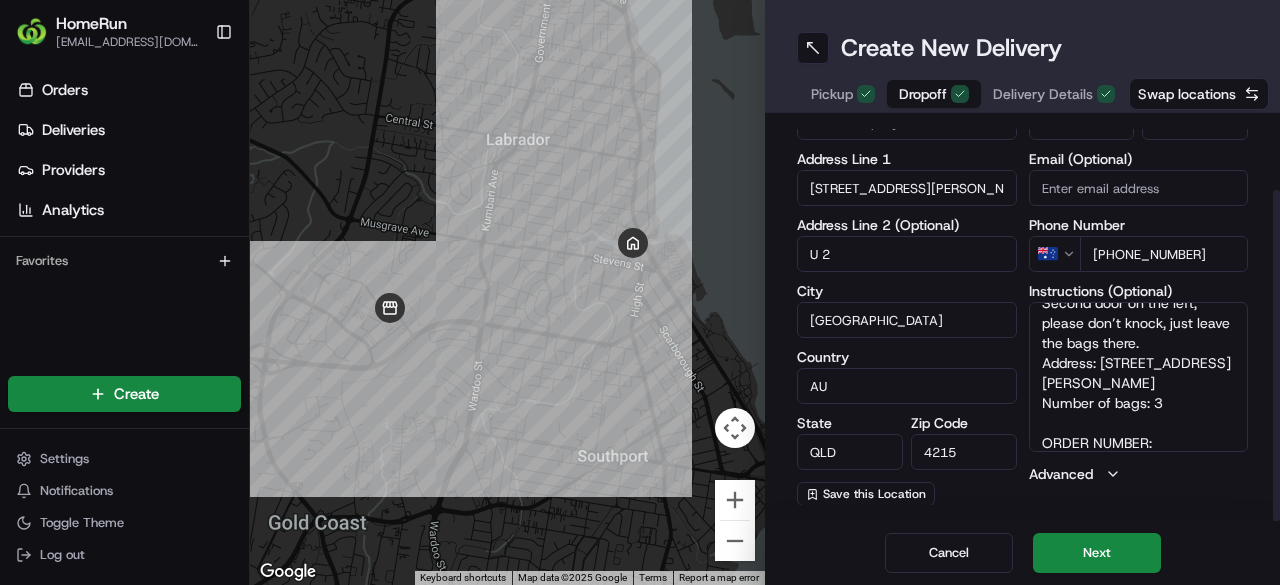 paste on "259772958" 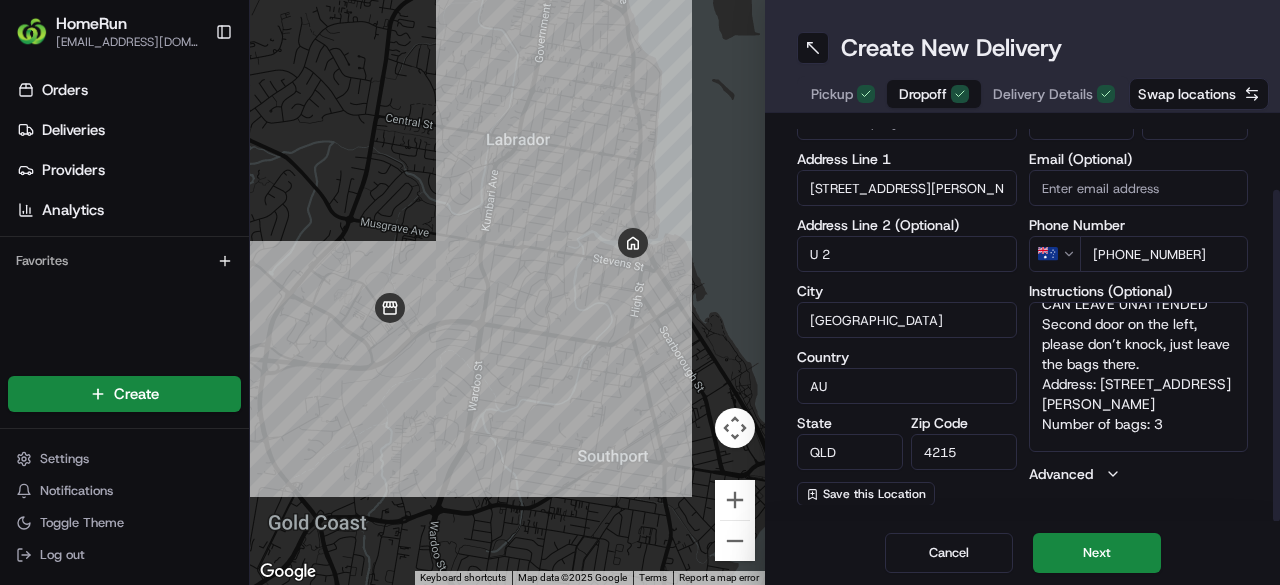 scroll, scrollTop: 0, scrollLeft: 0, axis: both 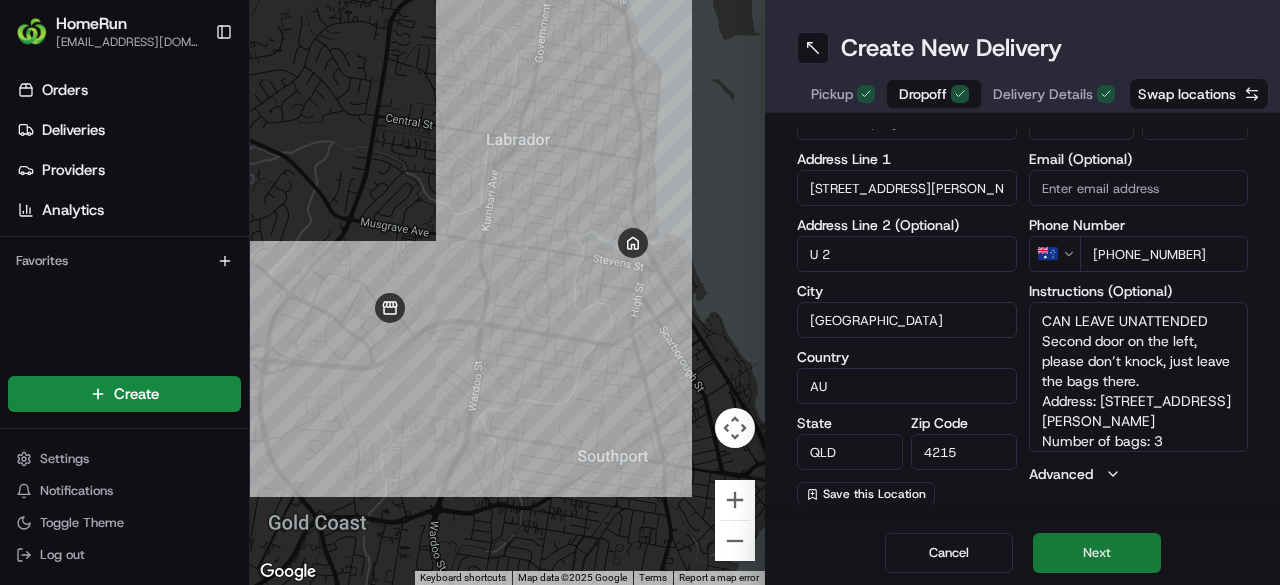 type on "CAN LEAVE UNATTENDED  Second door on the left, please don’t knock, just leave the bags there.
Address: U 2  3 Meyer St SOUTHPORT QLD
Number of bags: 3
ORDER NUMBER: 259772958" 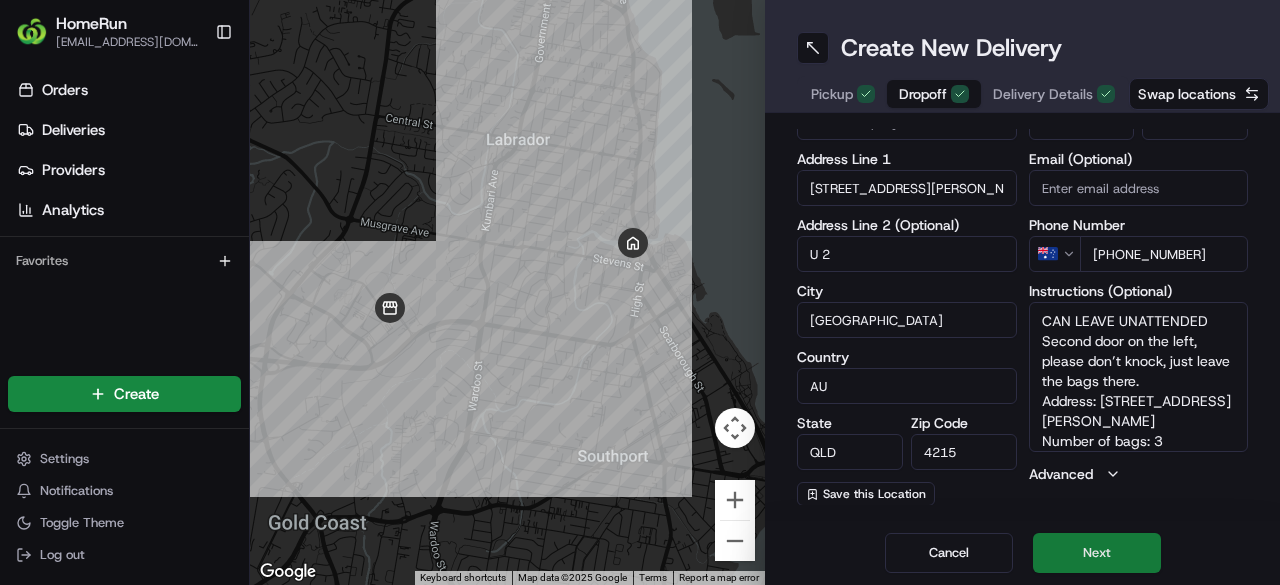 click on "Next" at bounding box center [1097, 553] 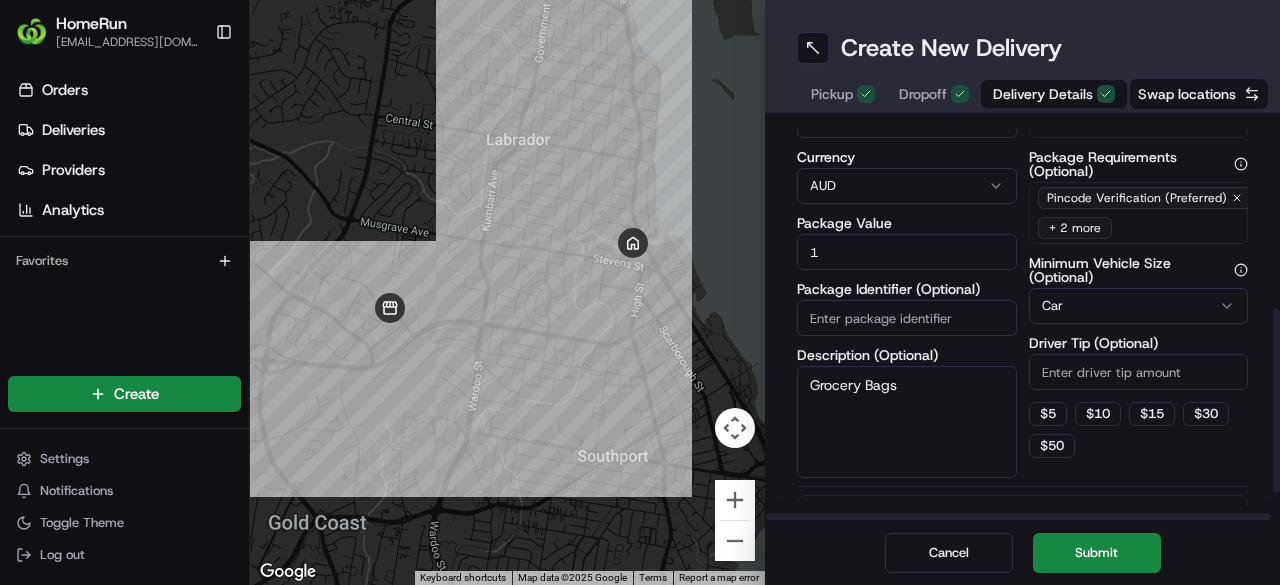 scroll, scrollTop: 260, scrollLeft: 0, axis: vertical 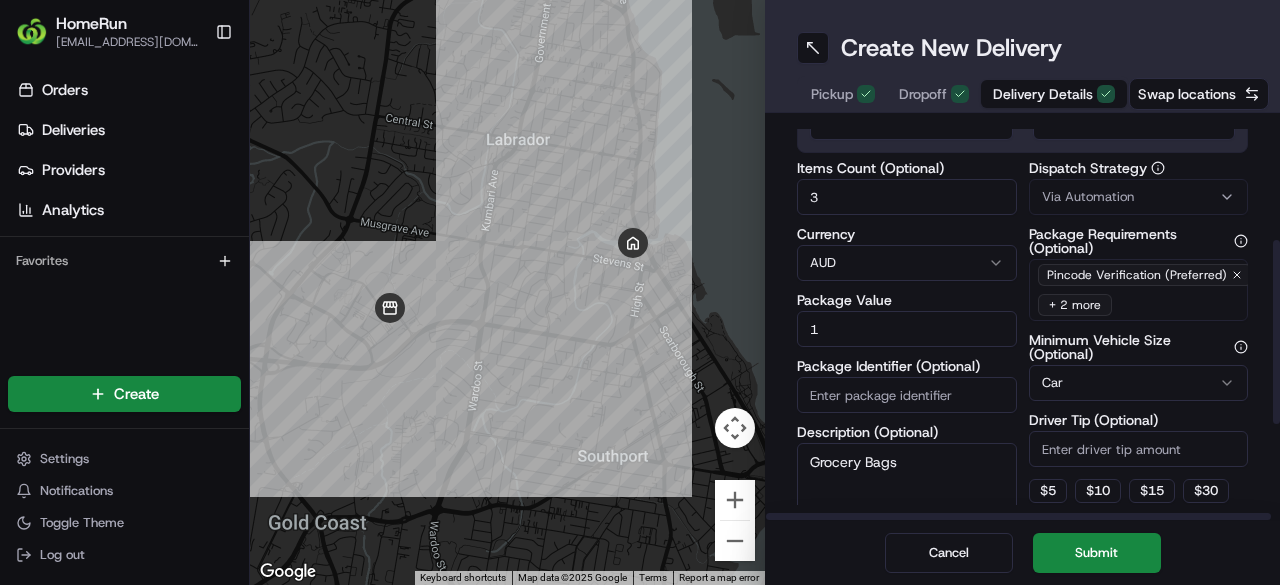 click on "Package Identifier (Optional)" at bounding box center [907, 395] 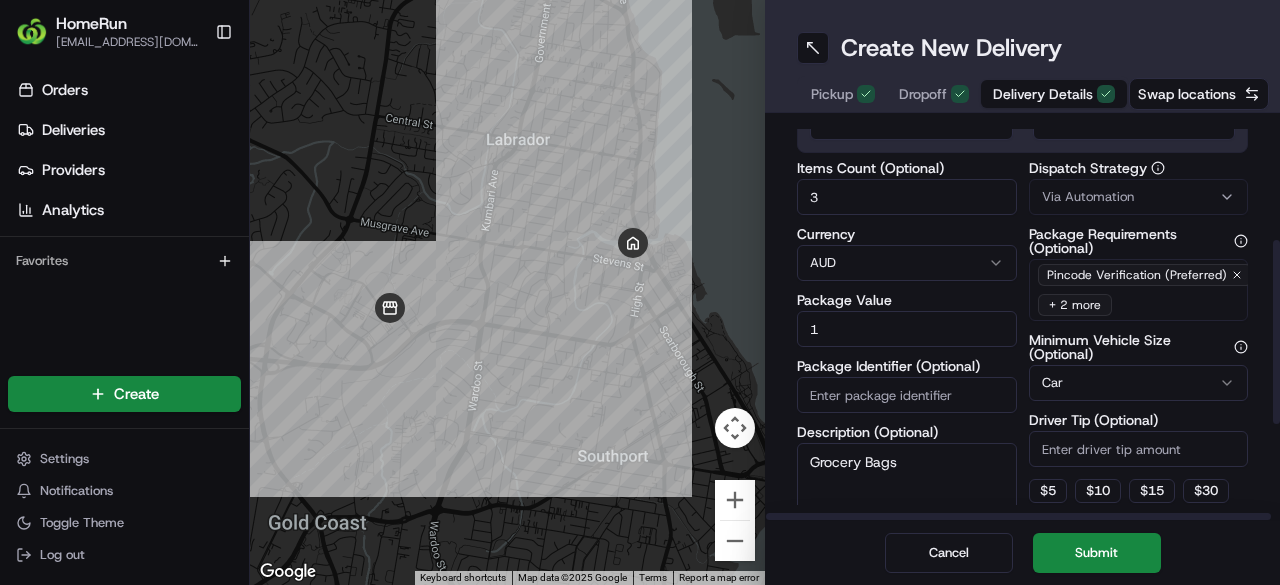 paste on "259772958" 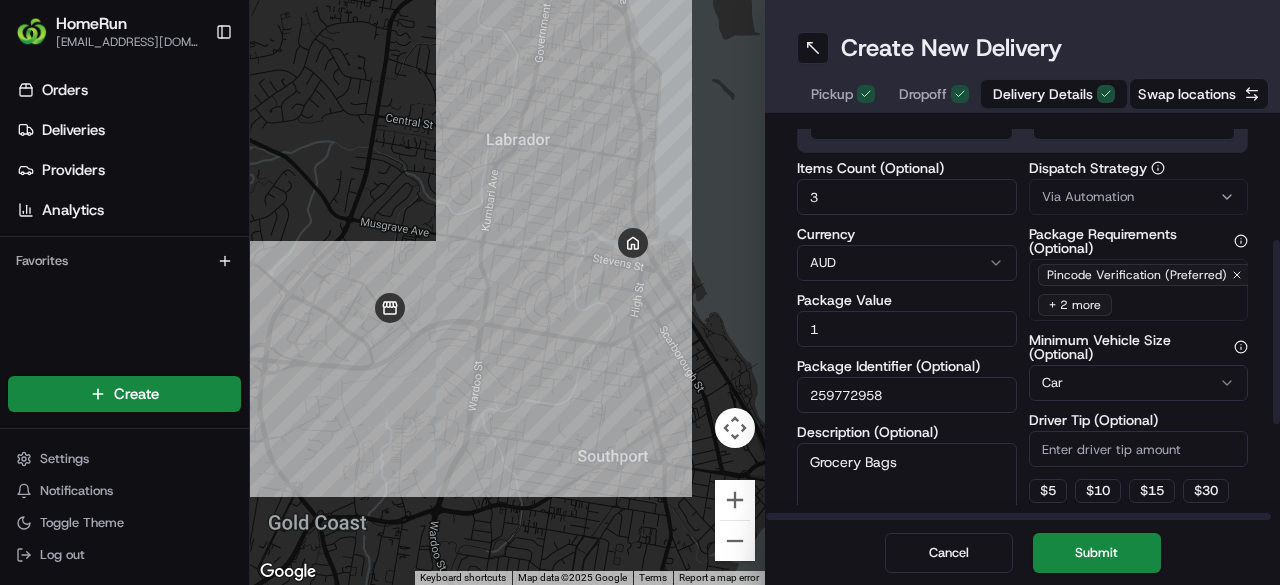 click on "Items Count (Optional) 3 Currency AUD Package Value 1 Package Identifier (Optional) 259772958 Description (Optional) Grocery Bags Dispatch Strategy Via Automation Package Requirements (Optional) Pincode Verification (Preferred) + 2 more Minimum Vehicle Size (Optional) Car Driver Tip (Optional) $ 5 $ 10 $ 15 $ 30 $ 50" at bounding box center [1022, 358] 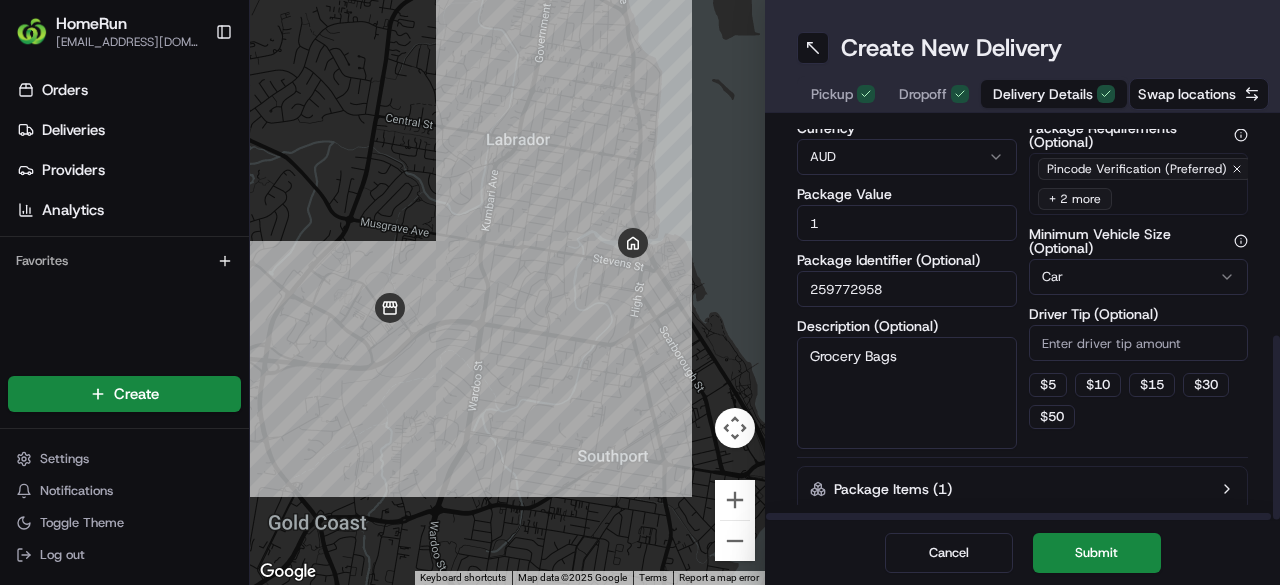 scroll, scrollTop: 460, scrollLeft: 0, axis: vertical 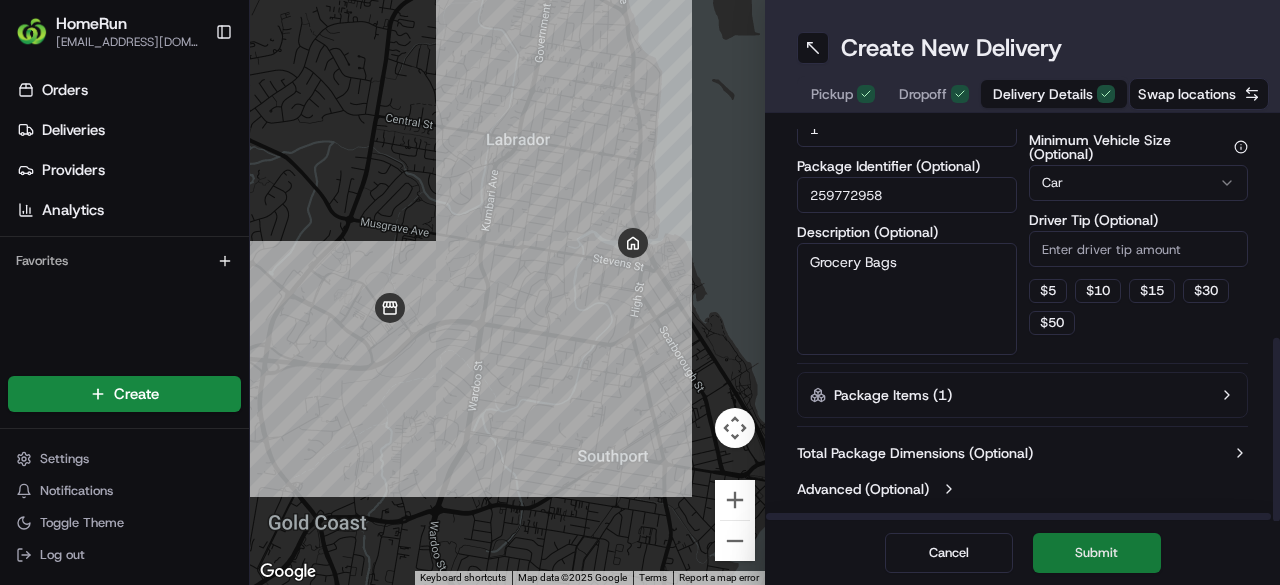 click on "Submit" at bounding box center (1097, 553) 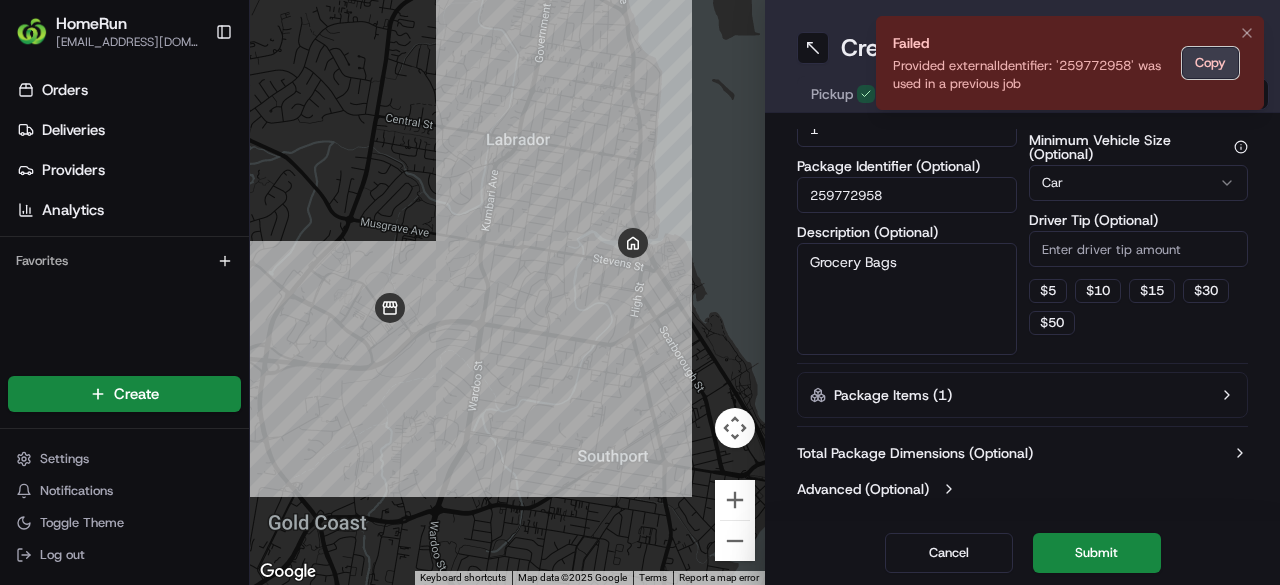 click on "Copy" at bounding box center (1210, 63) 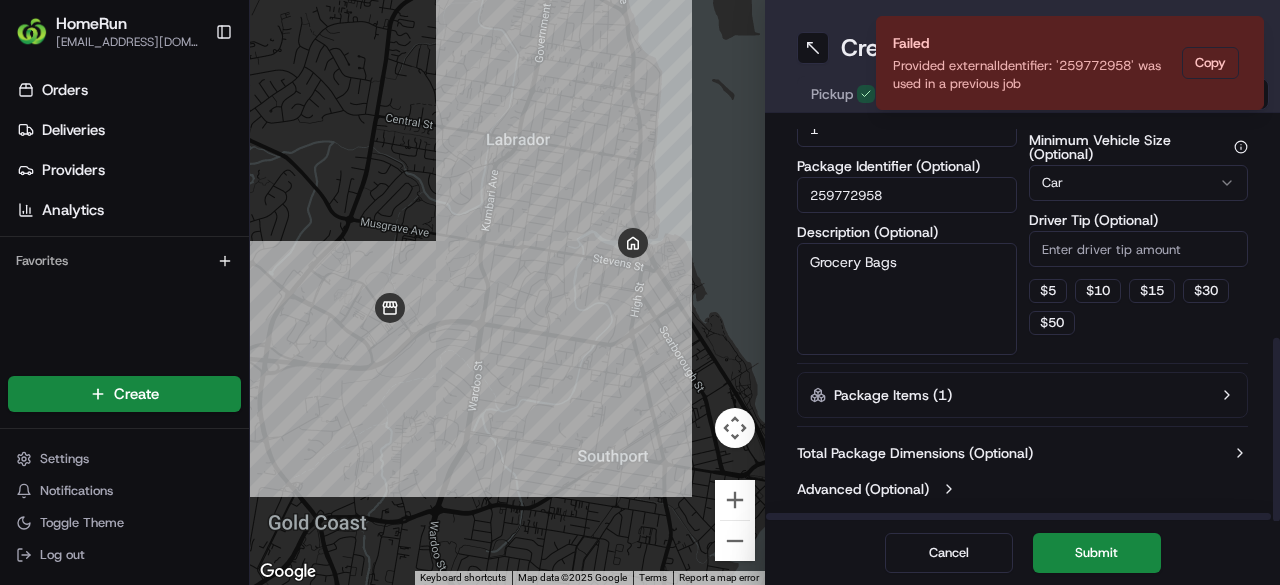 drag, startPoint x: 956, startPoint y: 271, endPoint x: 913, endPoint y: 271, distance: 43 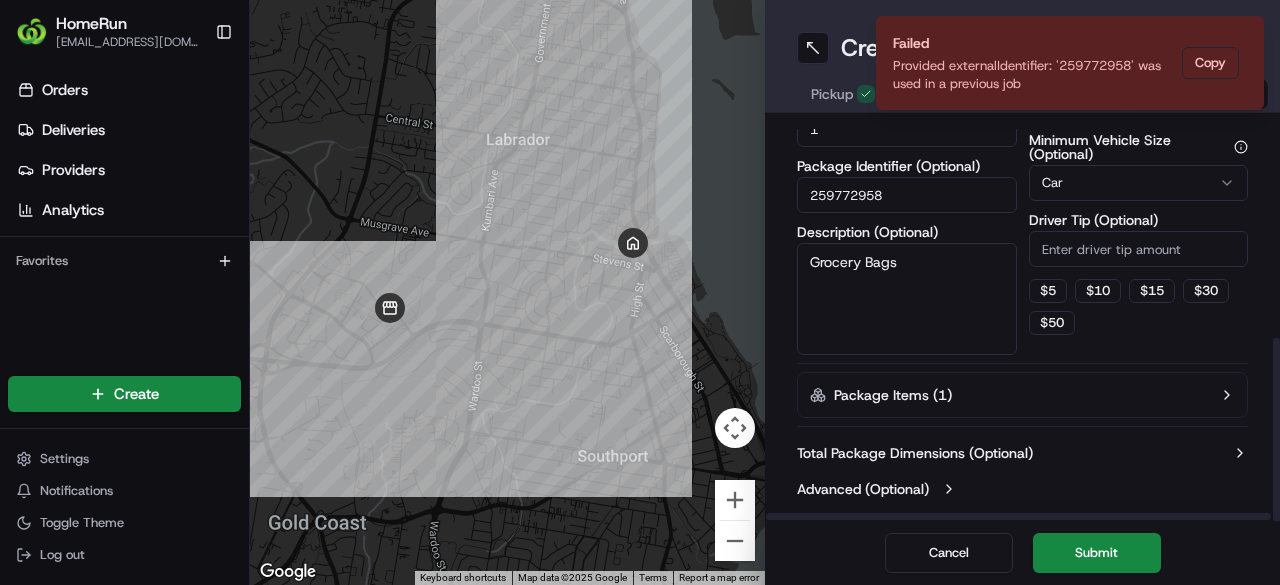 paste on "Provided externalIdentifier: '259772958' was used in a previous job" 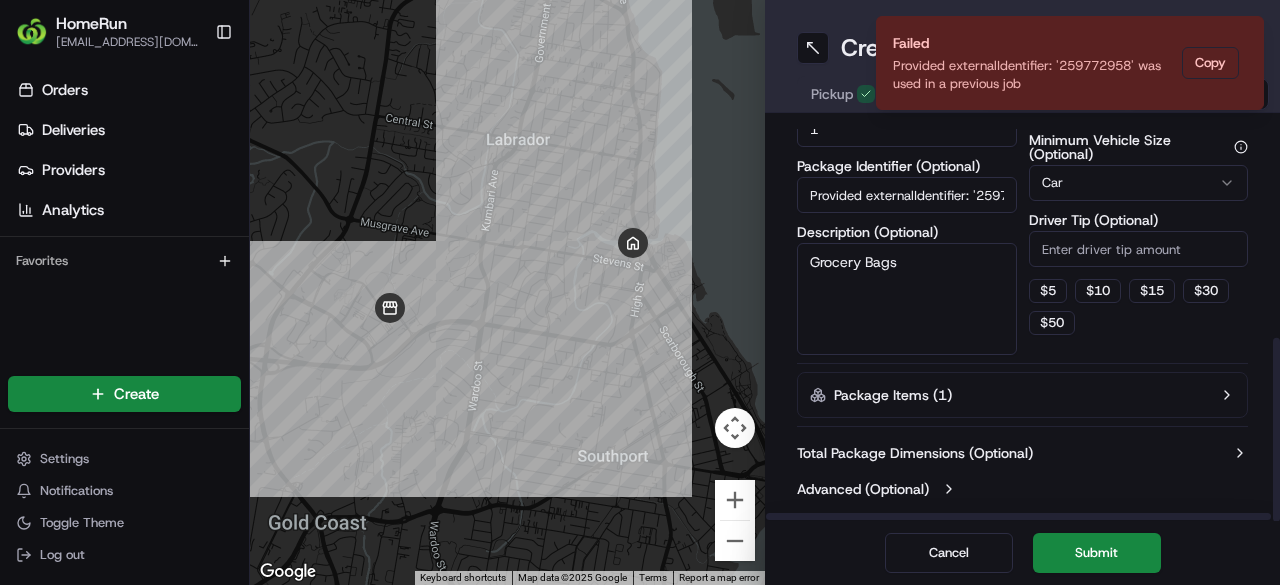 scroll, scrollTop: 0, scrollLeft: 210, axis: horizontal 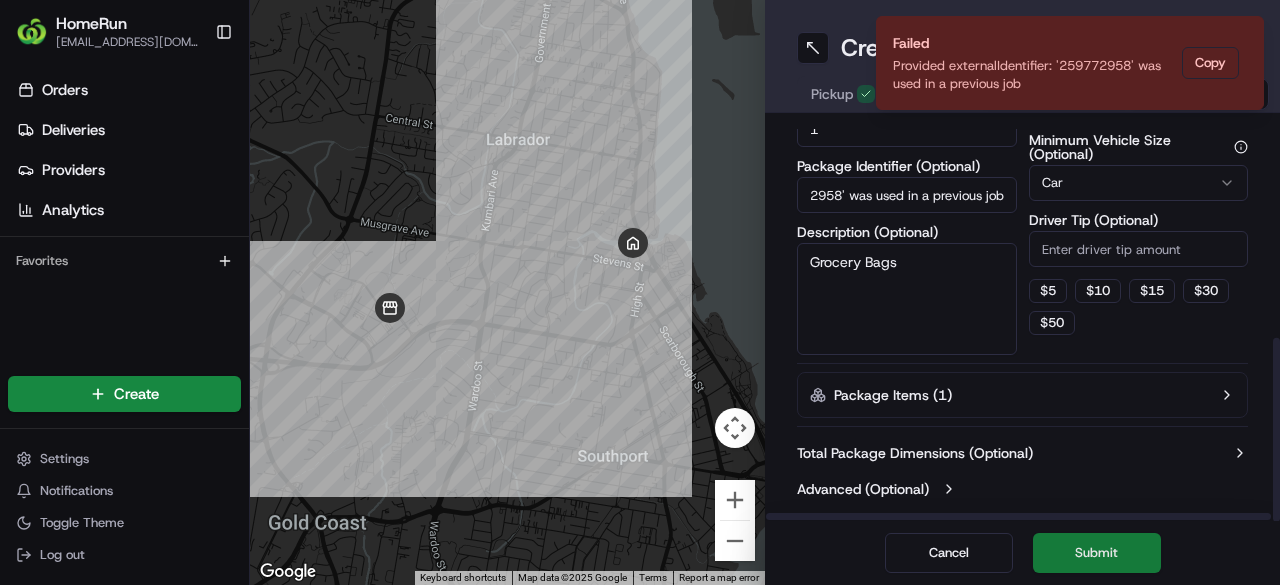 type on "Provided externalIdentifier: '259772958' was used in a previous job" 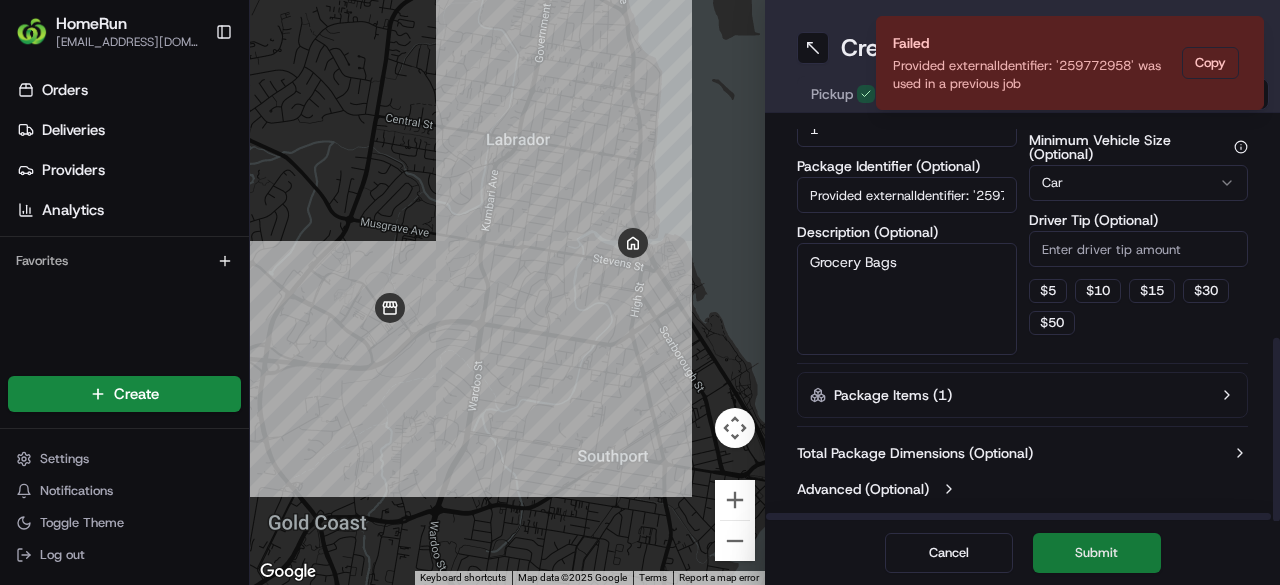 click on "Submit" at bounding box center (1097, 553) 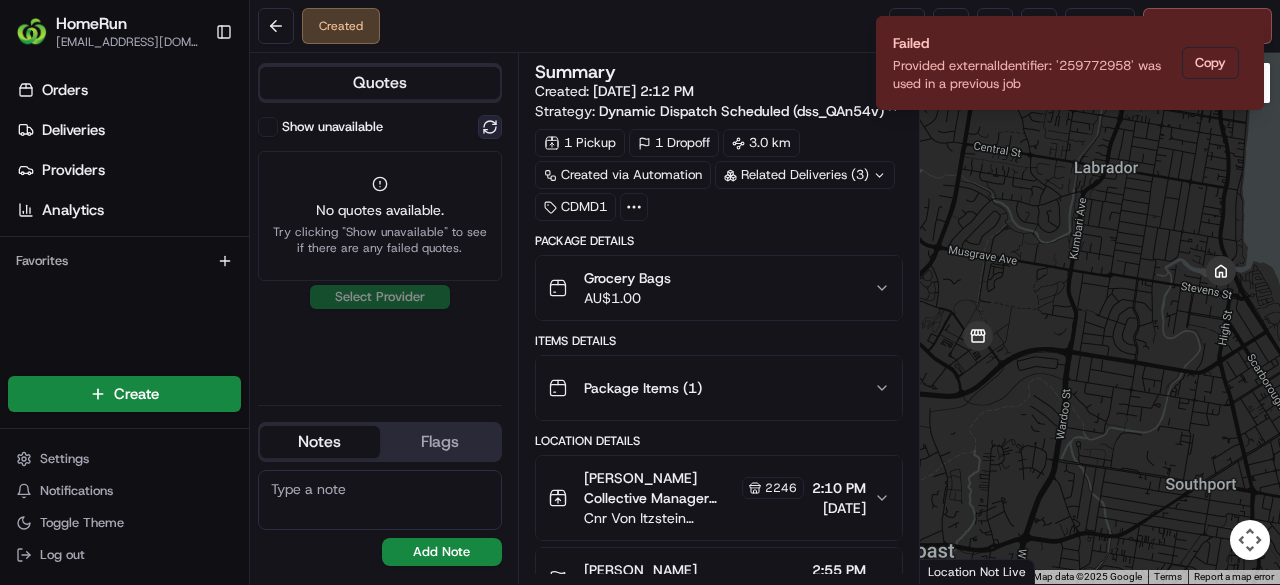 click at bounding box center [490, 127] 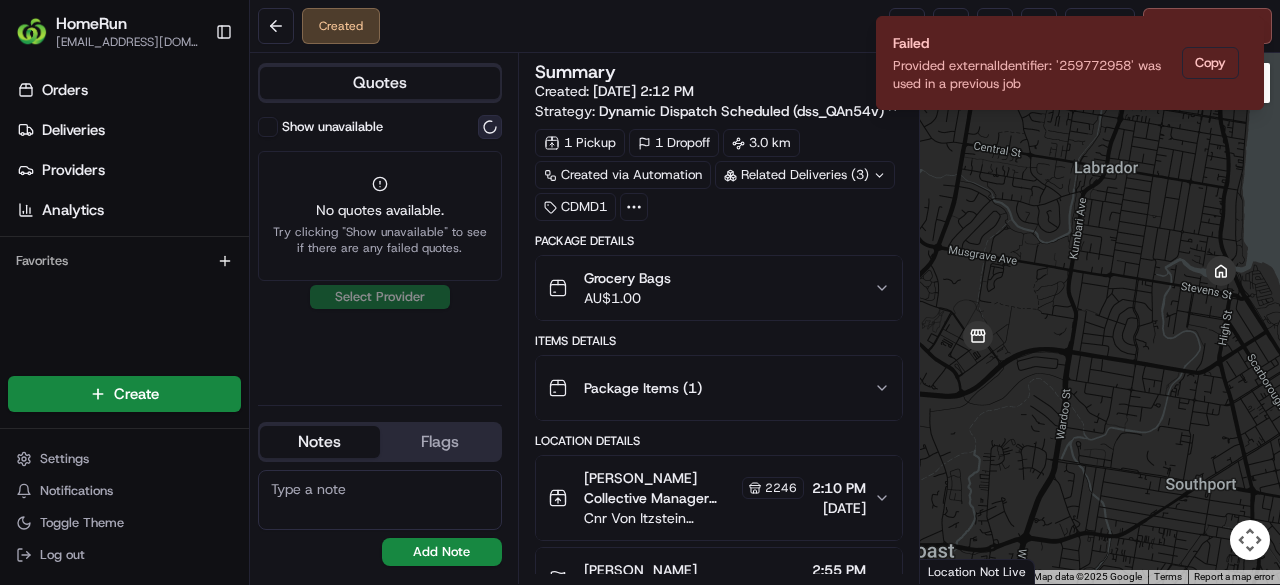 click at bounding box center (490, 127) 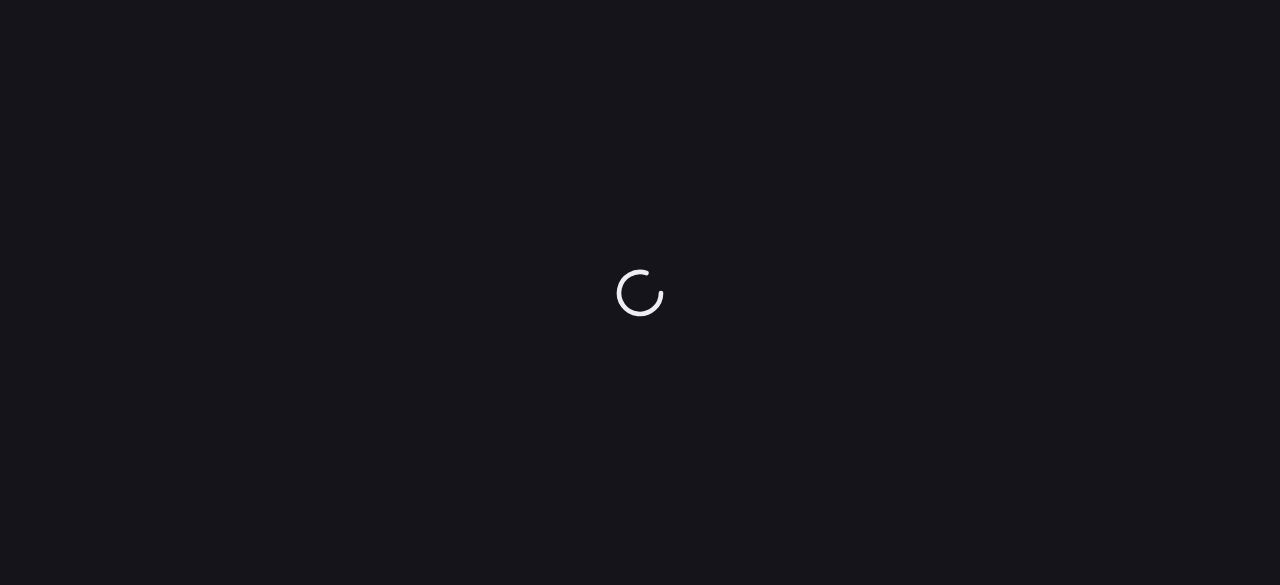 scroll, scrollTop: 0, scrollLeft: 0, axis: both 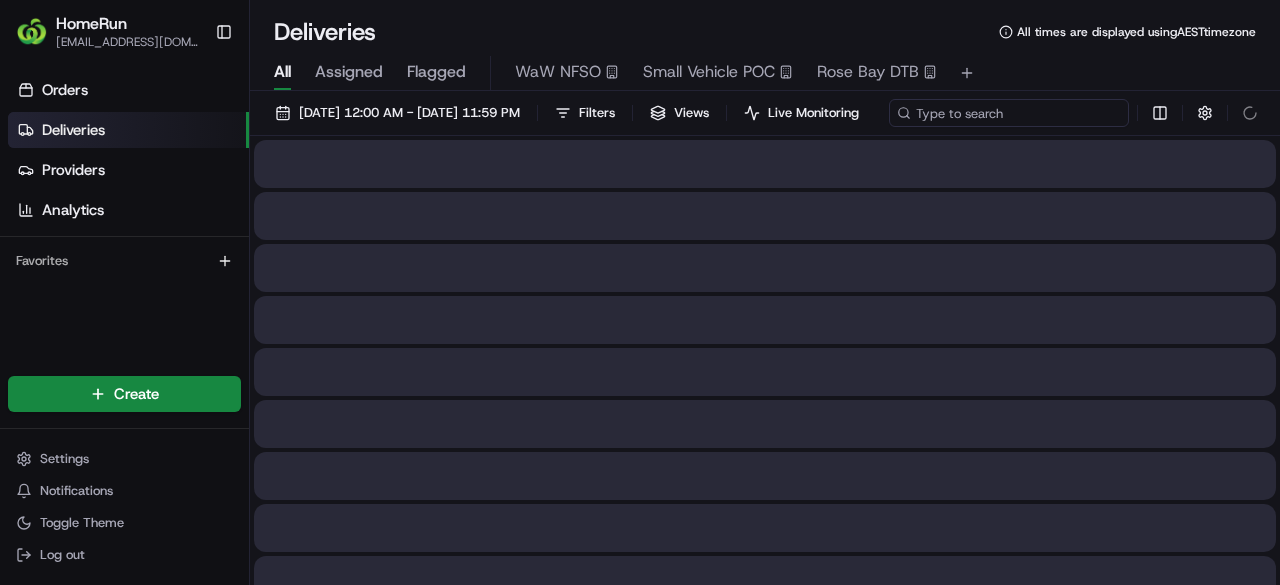 click at bounding box center (1009, 113) 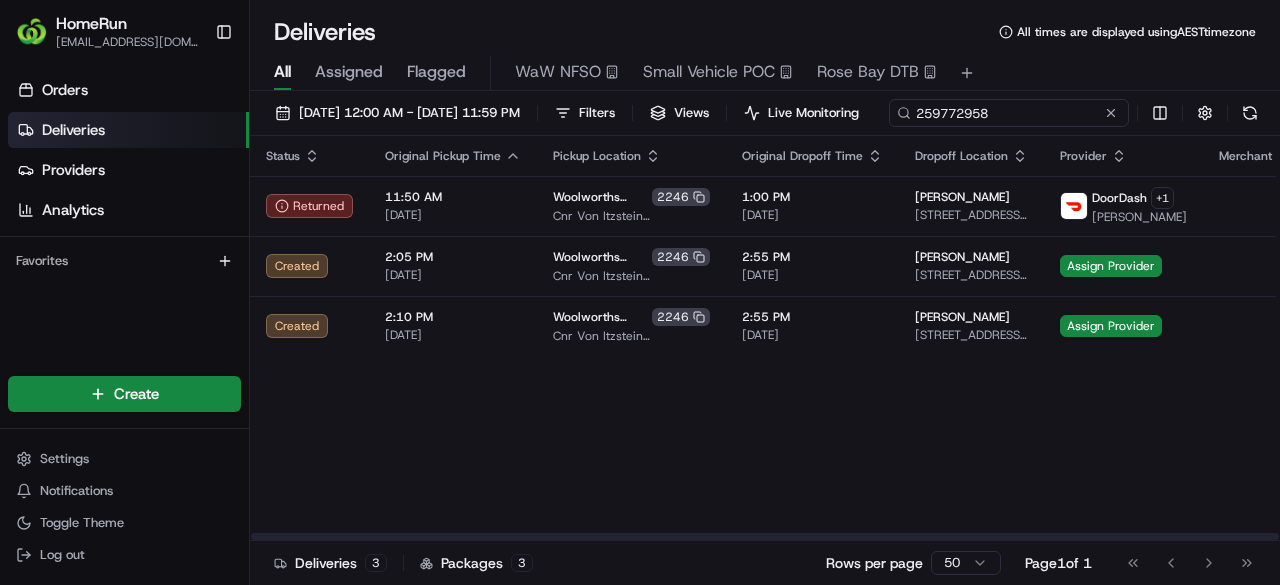 type on "259772958" 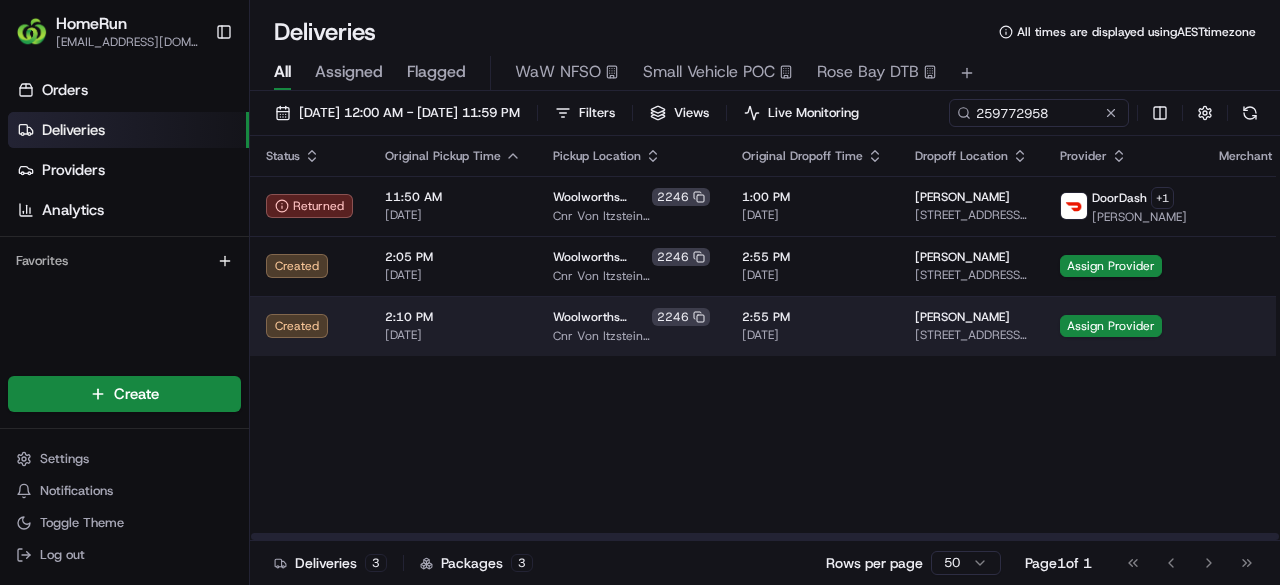 click at bounding box center (1334, 326) 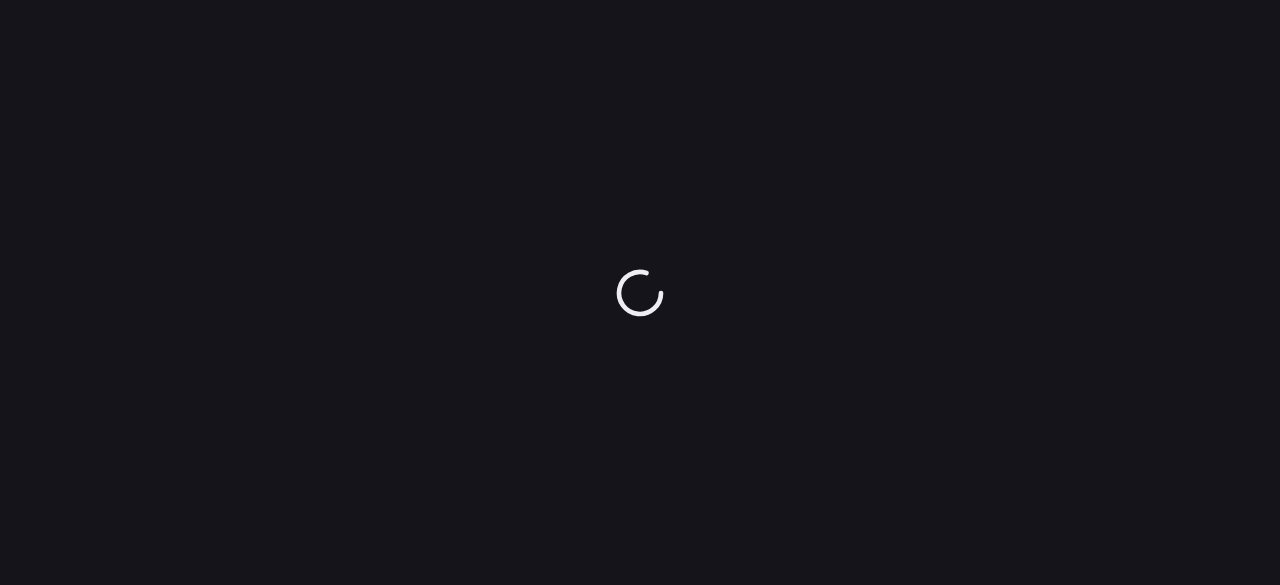 scroll, scrollTop: 0, scrollLeft: 0, axis: both 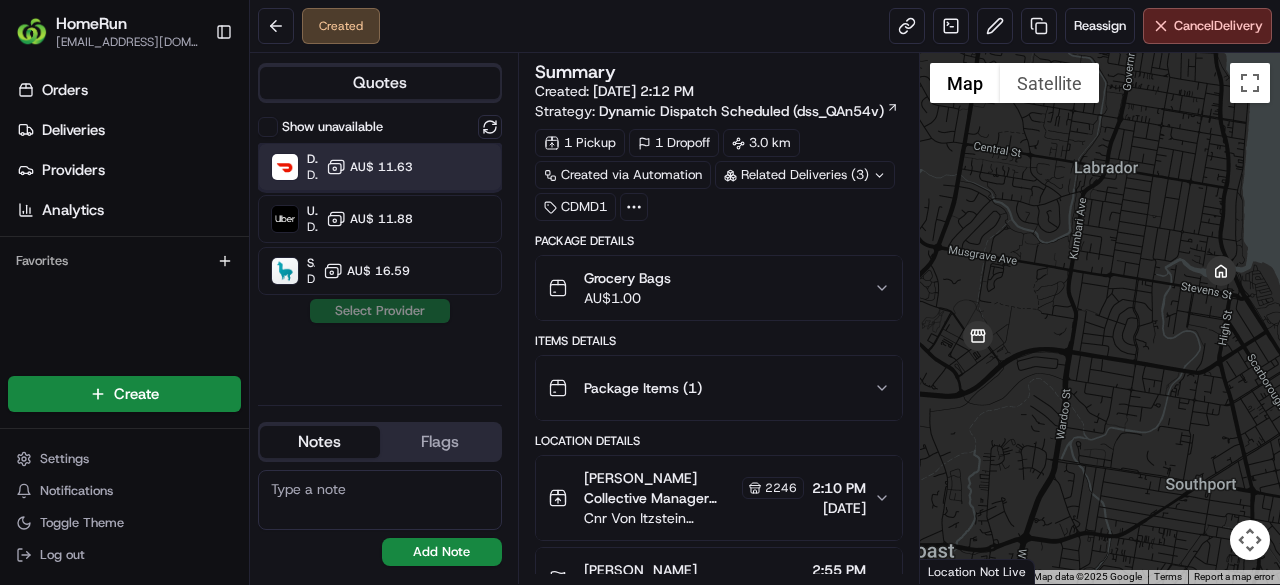 click at bounding box center [469, 167] 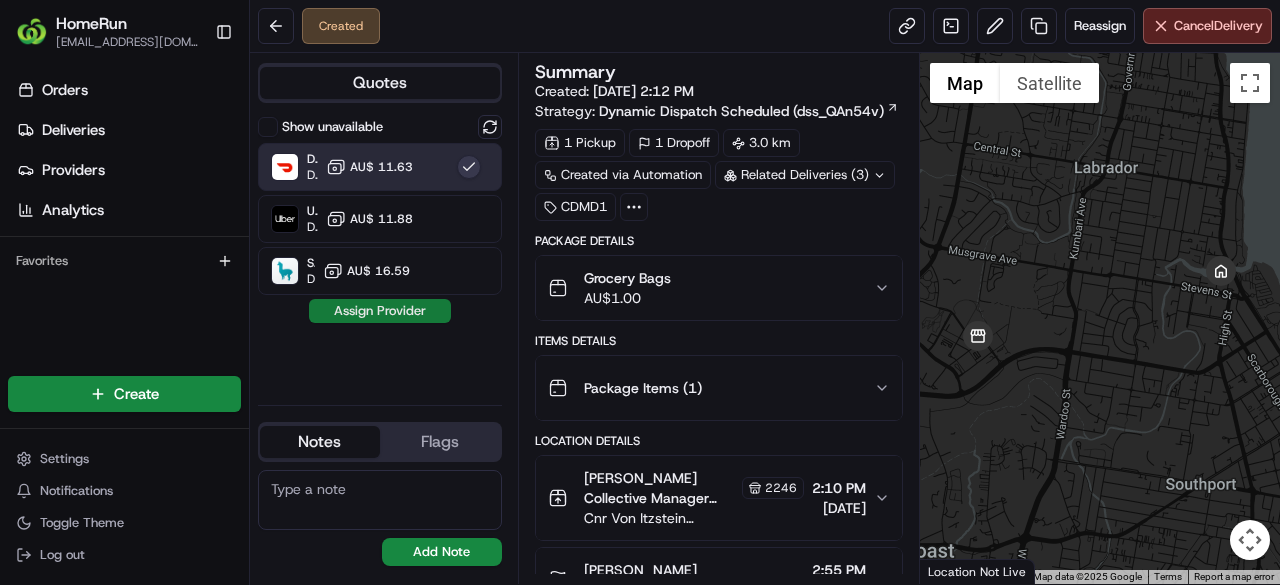 click on "Assign Provider" at bounding box center (380, 311) 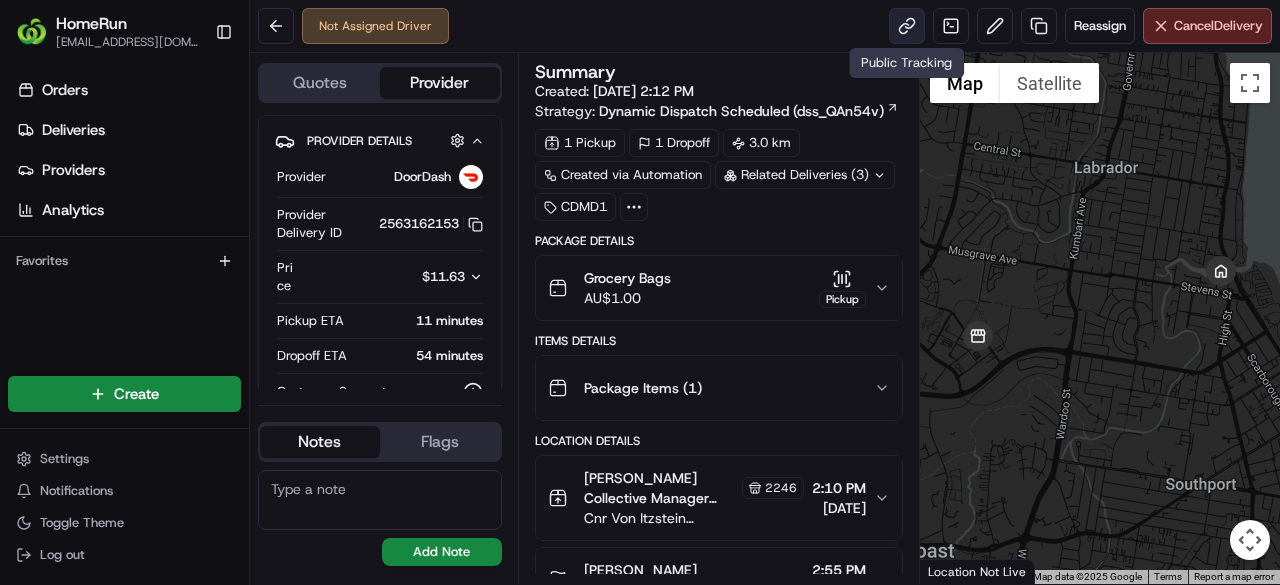 click at bounding box center (907, 26) 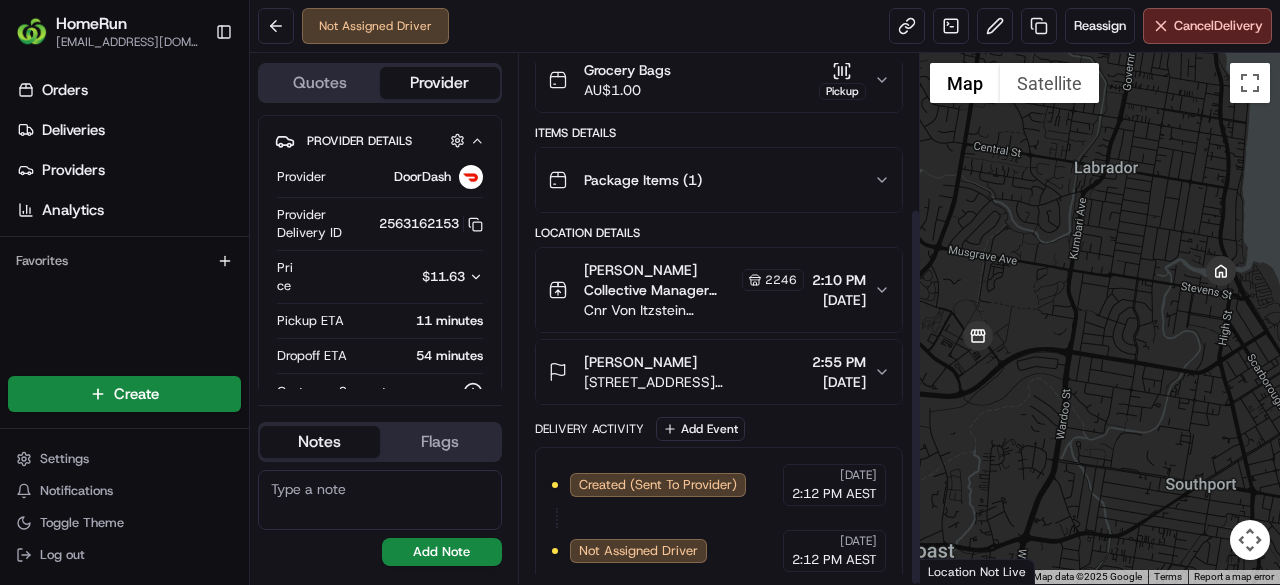 scroll, scrollTop: 216, scrollLeft: 0, axis: vertical 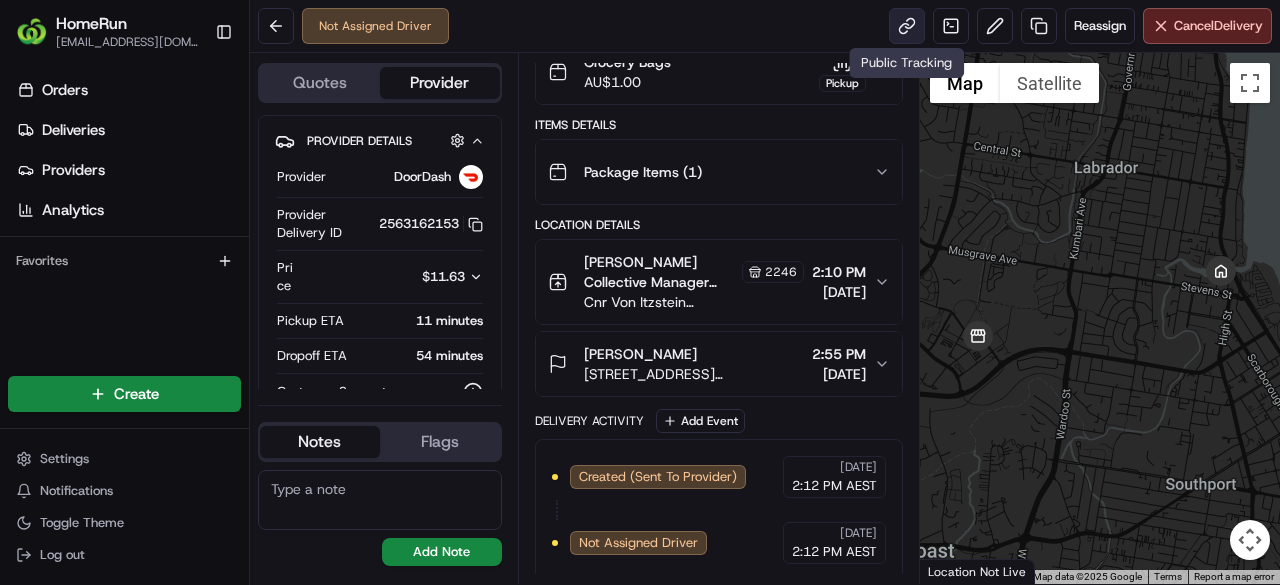 click at bounding box center [907, 26] 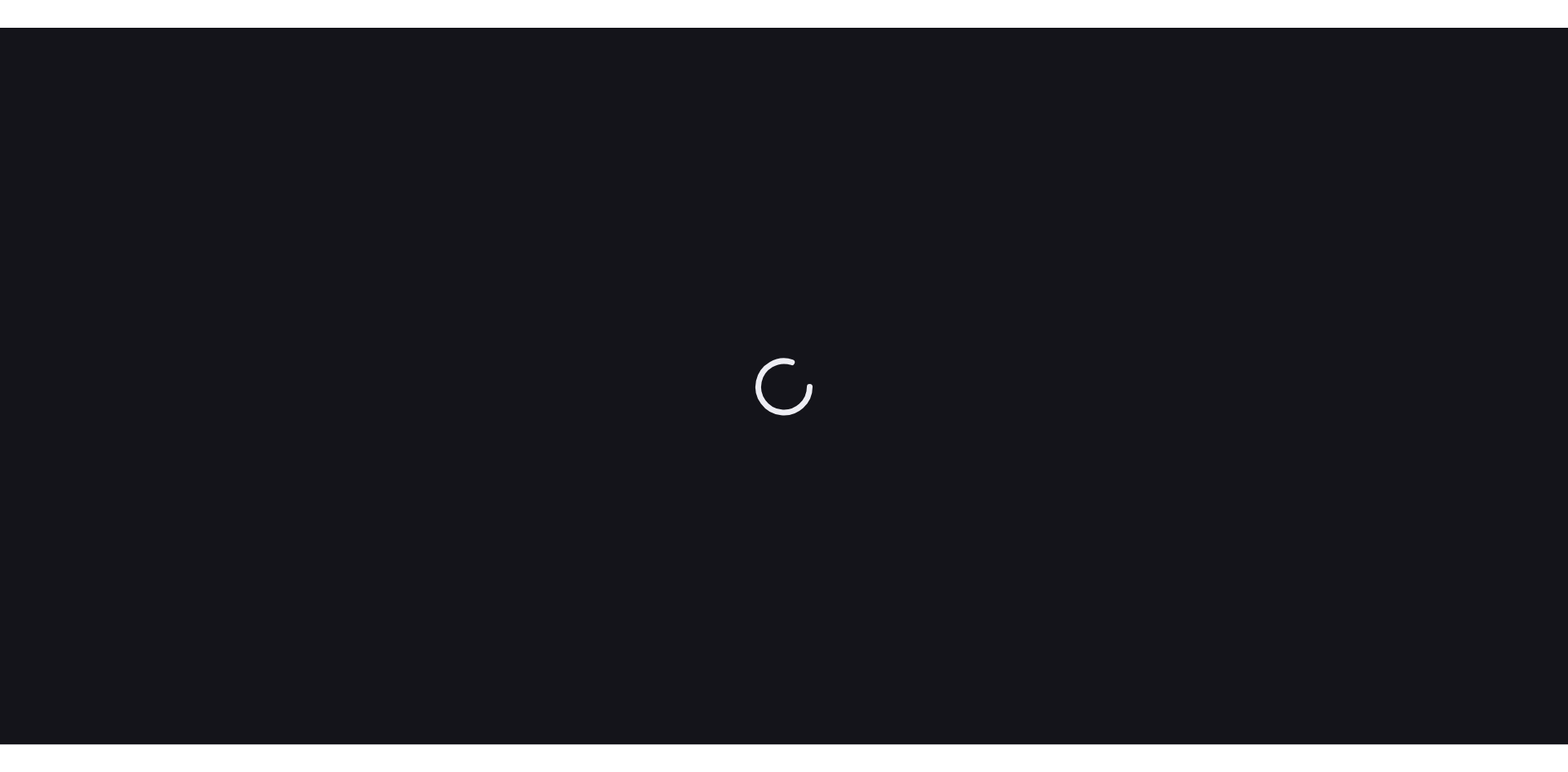 scroll, scrollTop: 0, scrollLeft: 0, axis: both 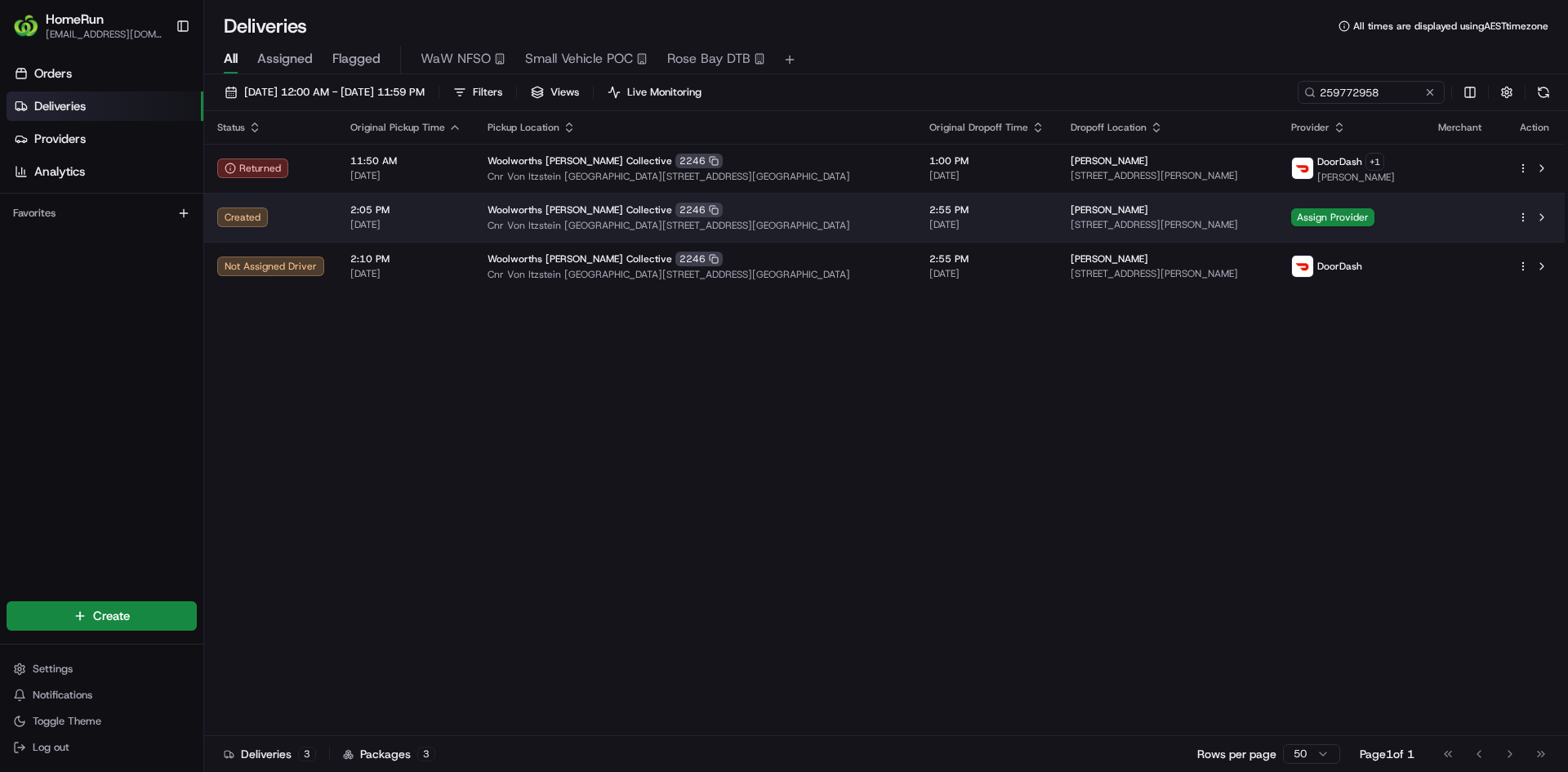 click at bounding box center (1535, 217) 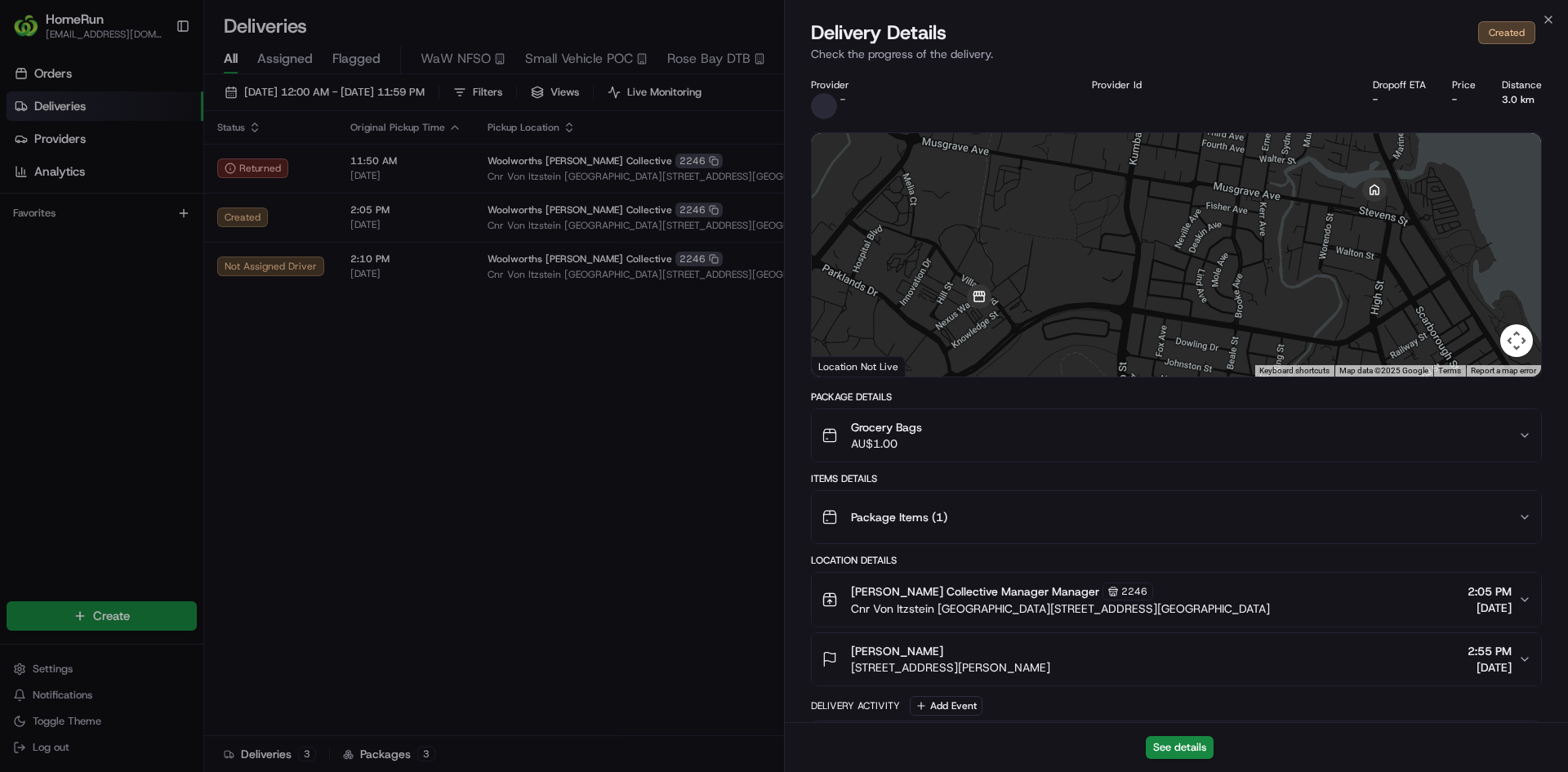 drag, startPoint x: 604, startPoint y: 511, endPoint x: 640, endPoint y: 468, distance: 56.0803 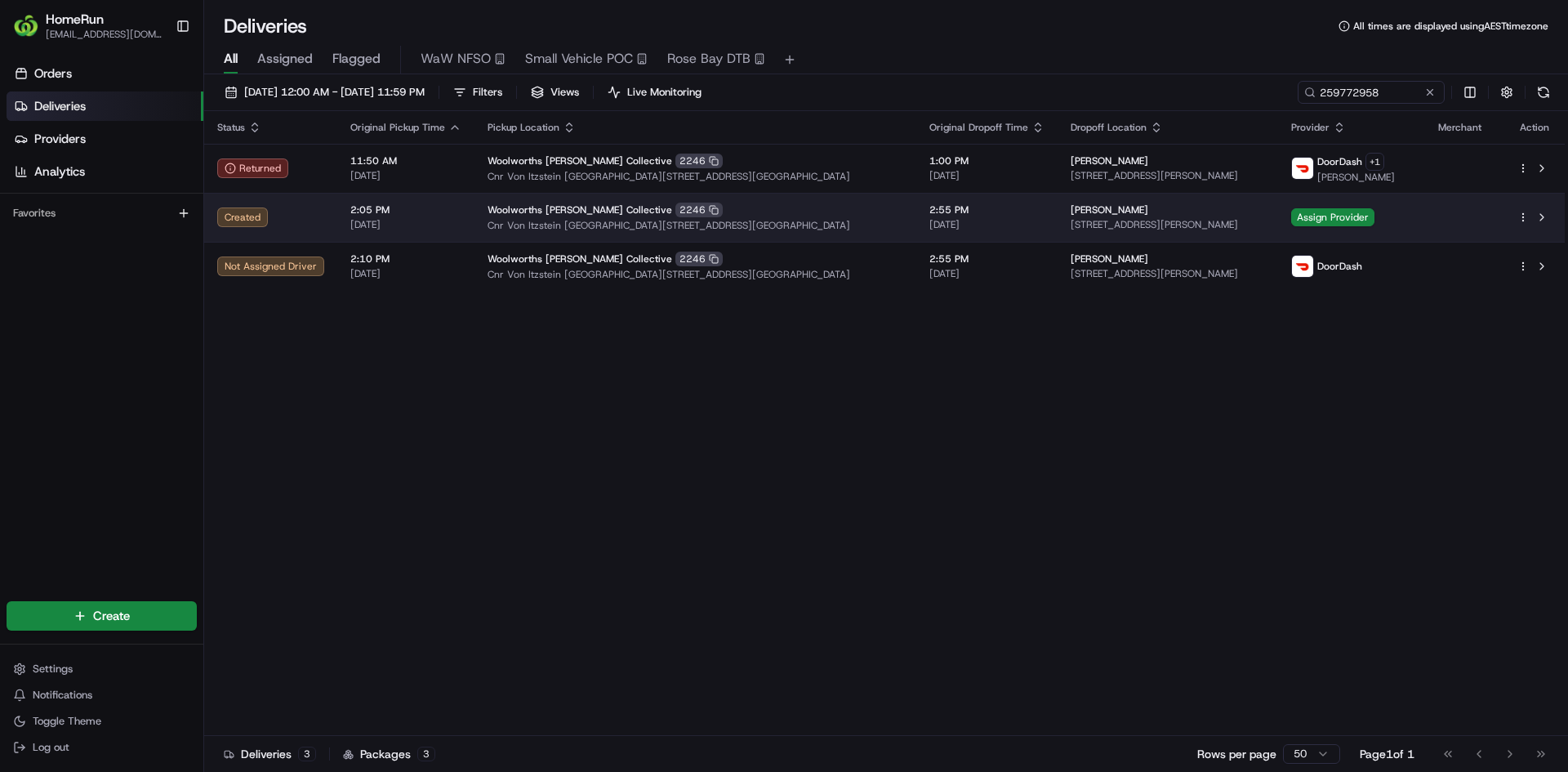 click on "HomeRun lakaveka1@woolworths.com.au Toggle Sidebar Orders Deliveries Providers Analytics Favorites Main Menu Members & Organization Organization Users Roles Preferences Customization Tracking Orchestration Automations Dispatch Strategy Optimization Strategy Locations Pickup Locations Dropoff Locations Billing Billing Refund Requests Integrations Notification Triggers Webhooks API Keys Request Logs Create Settings Notifications Toggle Theme Log out Deliveries All times are displayed using  AEST  timezone All Assigned Flagged WaW NFSO Small Vehicle POC Rose Bay DTB 12/07/2025 12:00 AM - 12/07/2025 11:59 PM Filters Views Live Monitoring 259772958 Status Original Pickup Time Pickup Location Original Dropoff Time Dropoff Location Provider Merchant Action Returned 11:50 AM 12/07/2025 Woolworths Smith Collective 2246 Cnr Von Itzstein St & Knowledge St, Southport, QLD 4215, AU 1:00 PM 12/07/2025 Morgan Colpitts 3 Meyer St, U 2, Southport, QLD 4215, AU DoorDash + 1 Andrew B. Created 2:05 PM 12/07/2025" at bounding box center (784, 386) 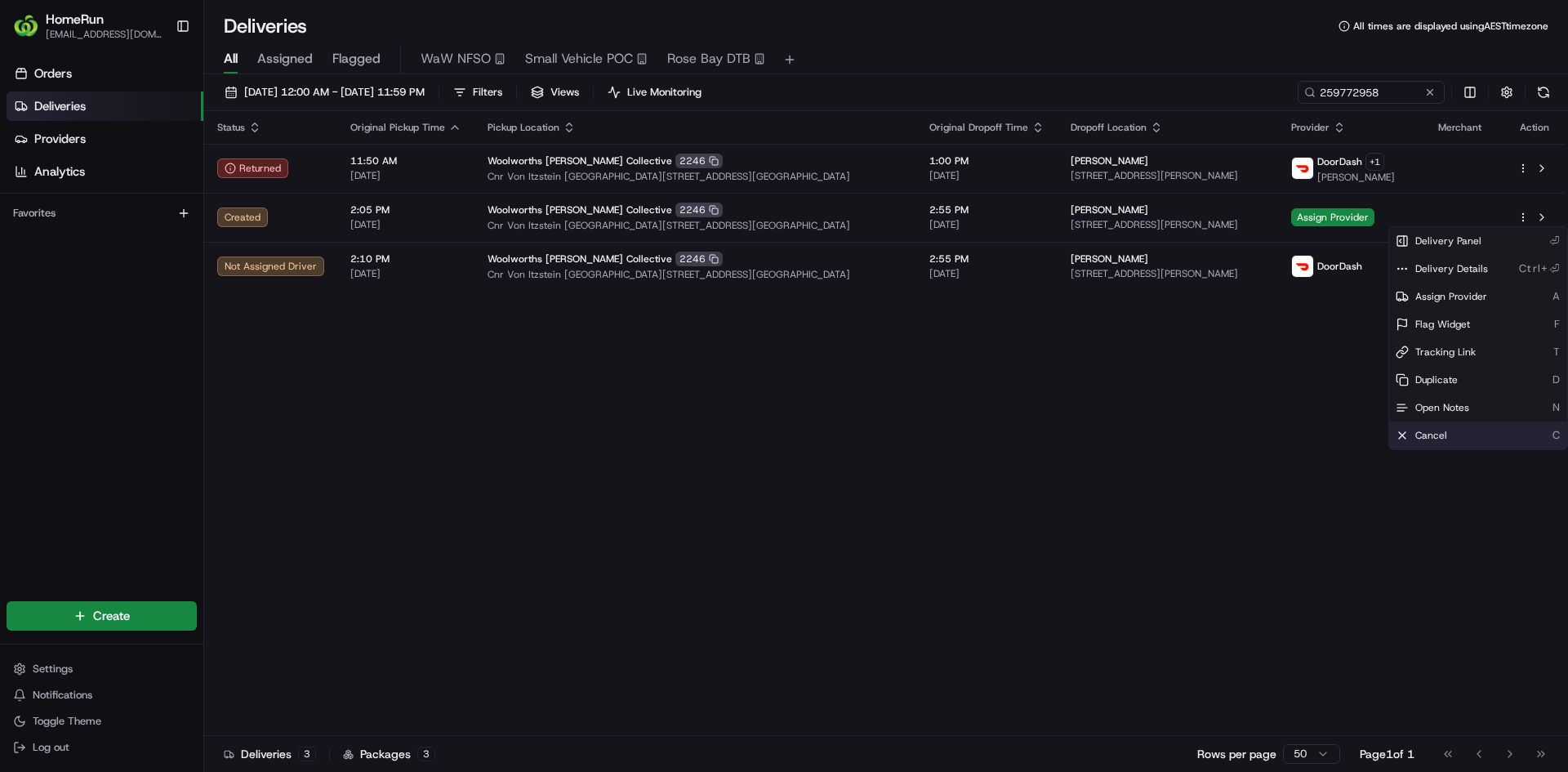 click on "Cancel" at bounding box center (1431, 435) 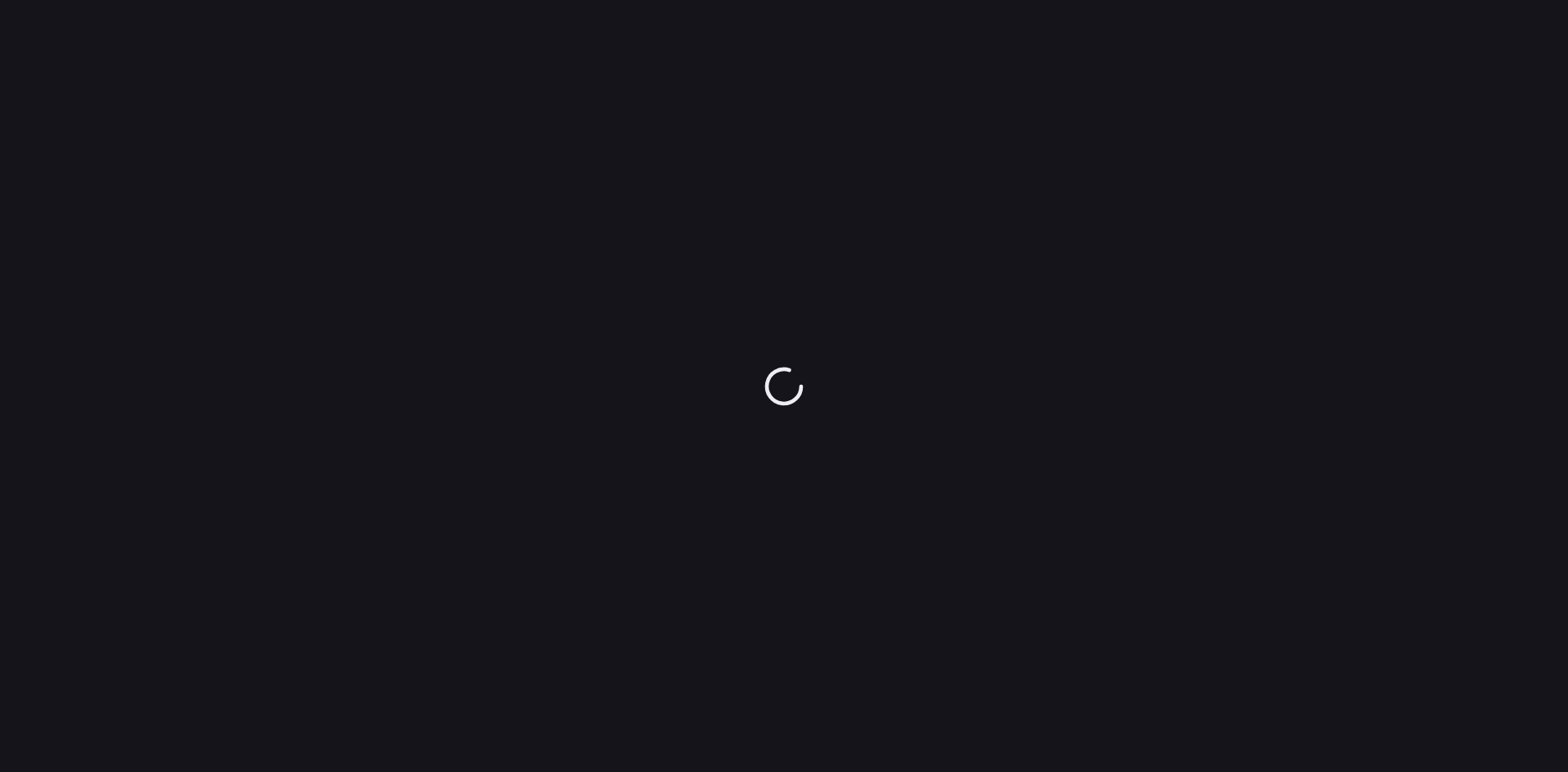 scroll, scrollTop: 0, scrollLeft: 0, axis: both 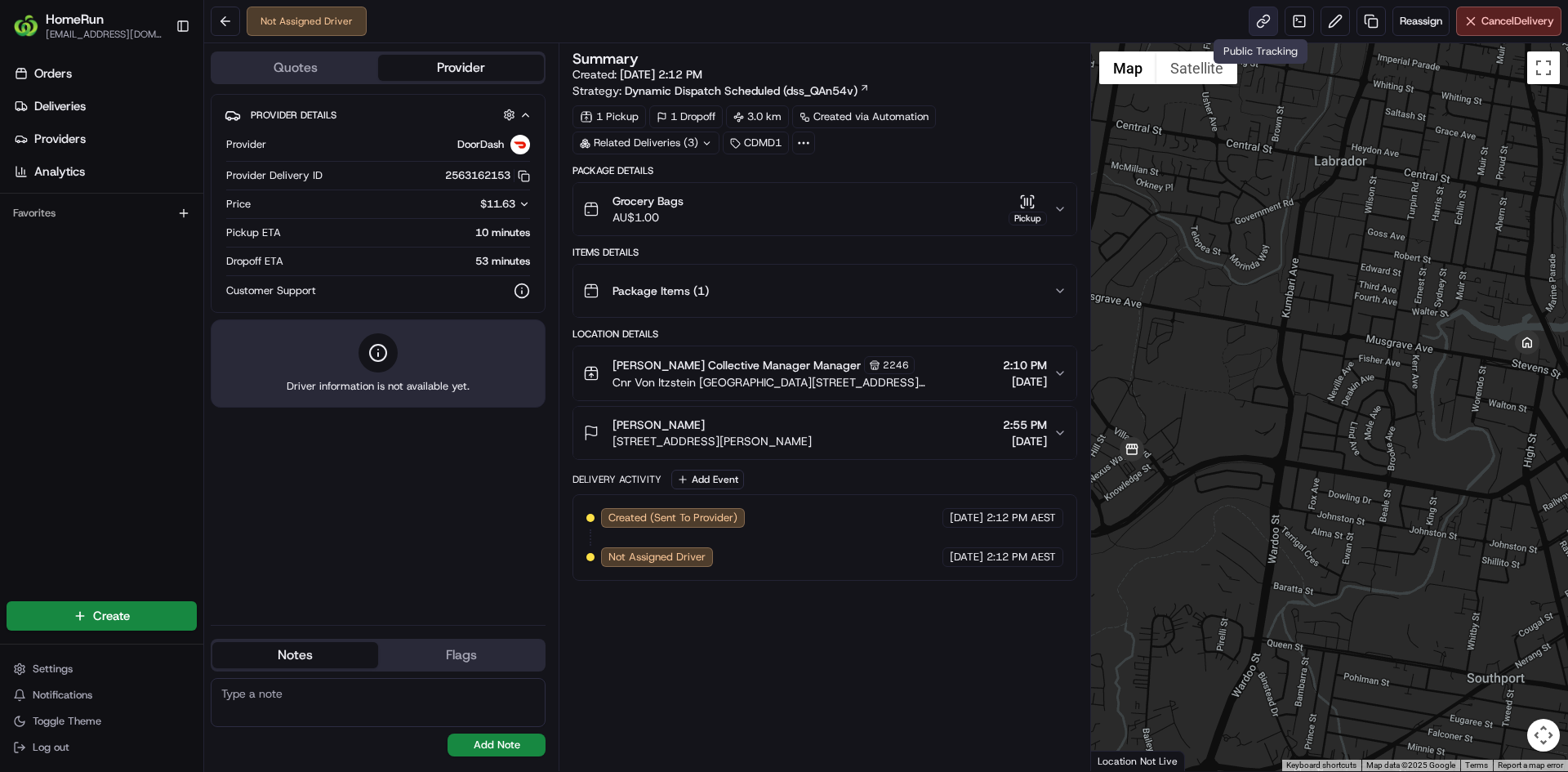 click at bounding box center [1263, 21] 